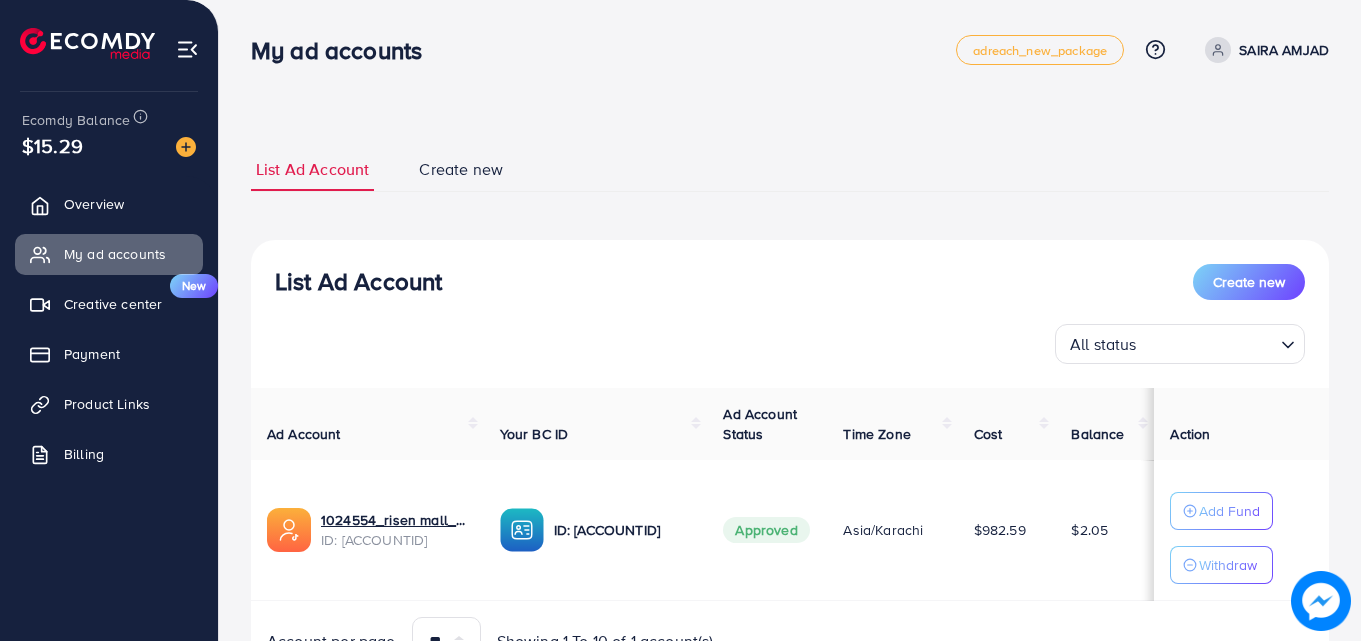 scroll, scrollTop: 0, scrollLeft: 0, axis: both 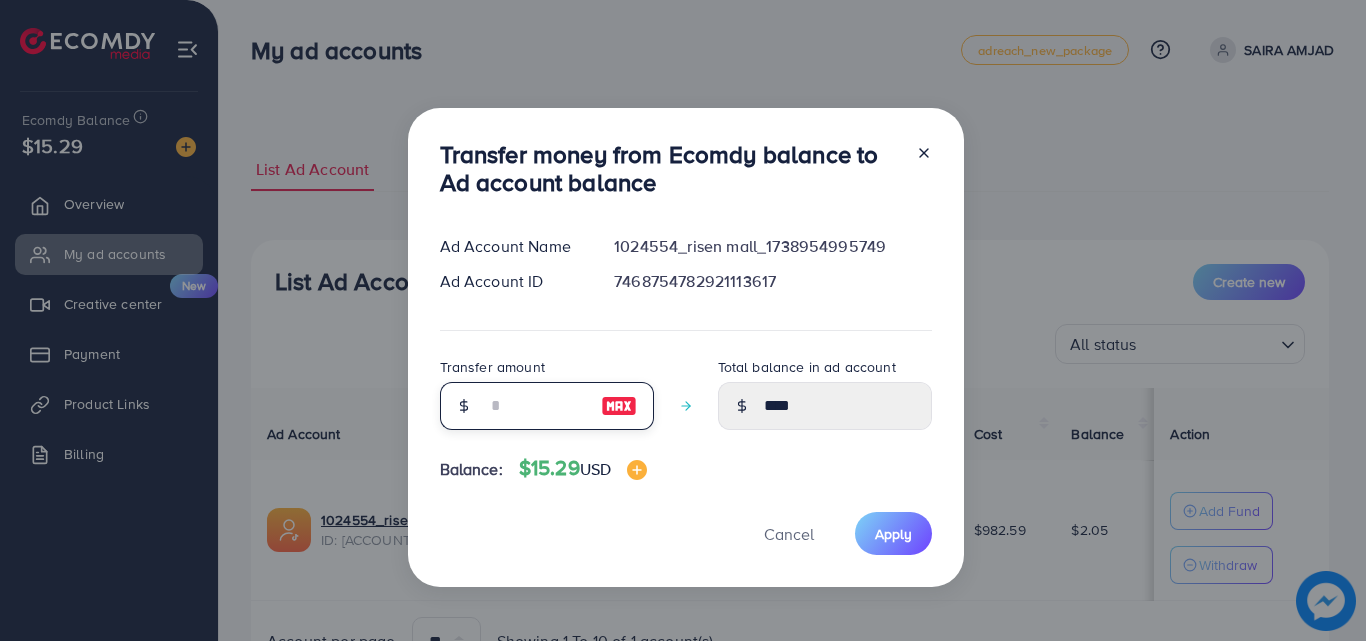 click at bounding box center (536, 406) 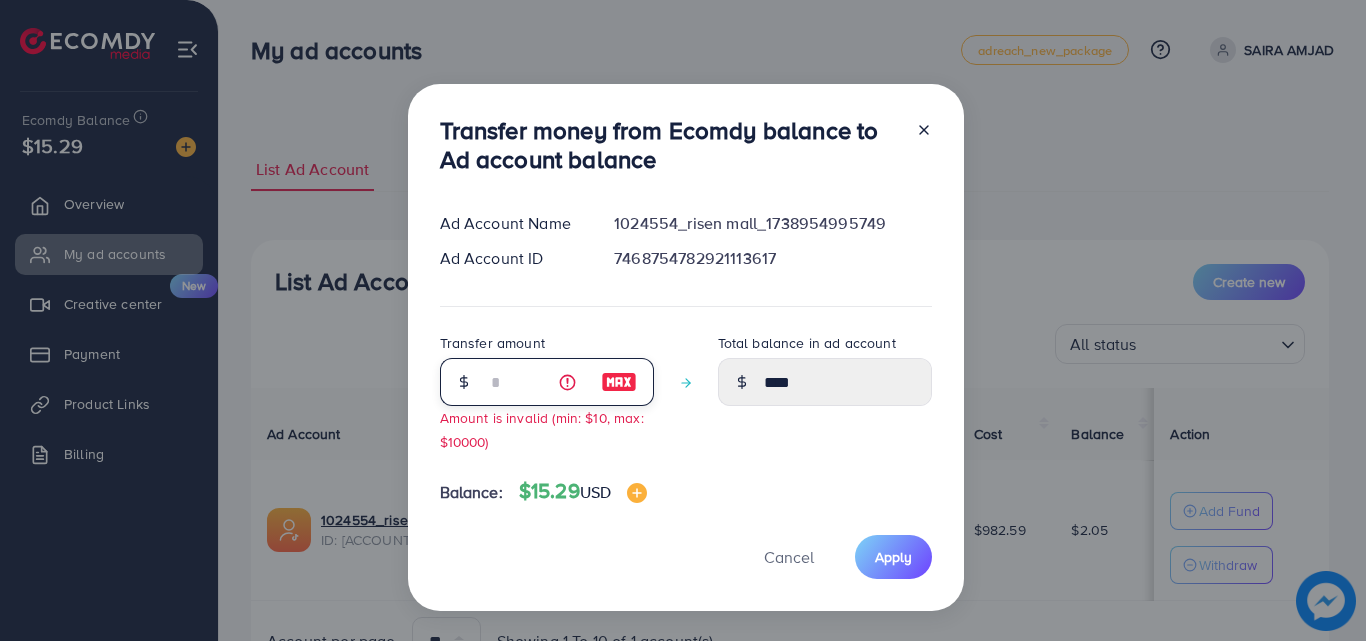 type on "**" 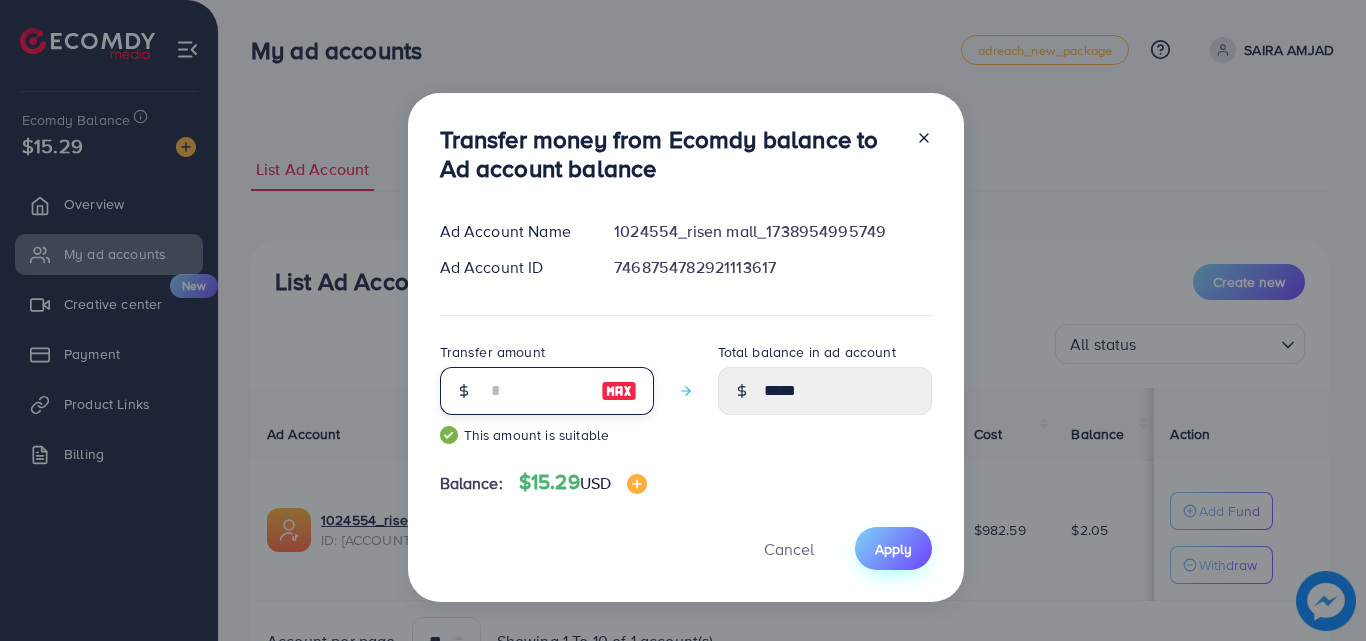 type on "**" 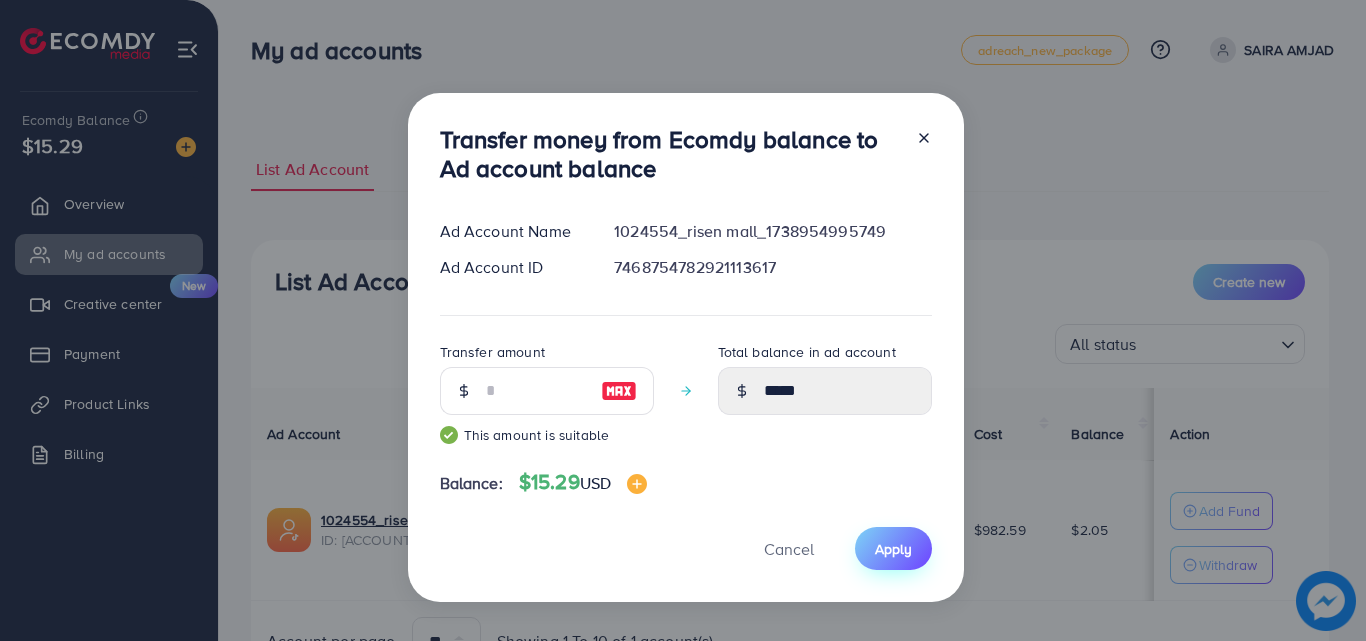 click on "Apply" at bounding box center (893, 548) 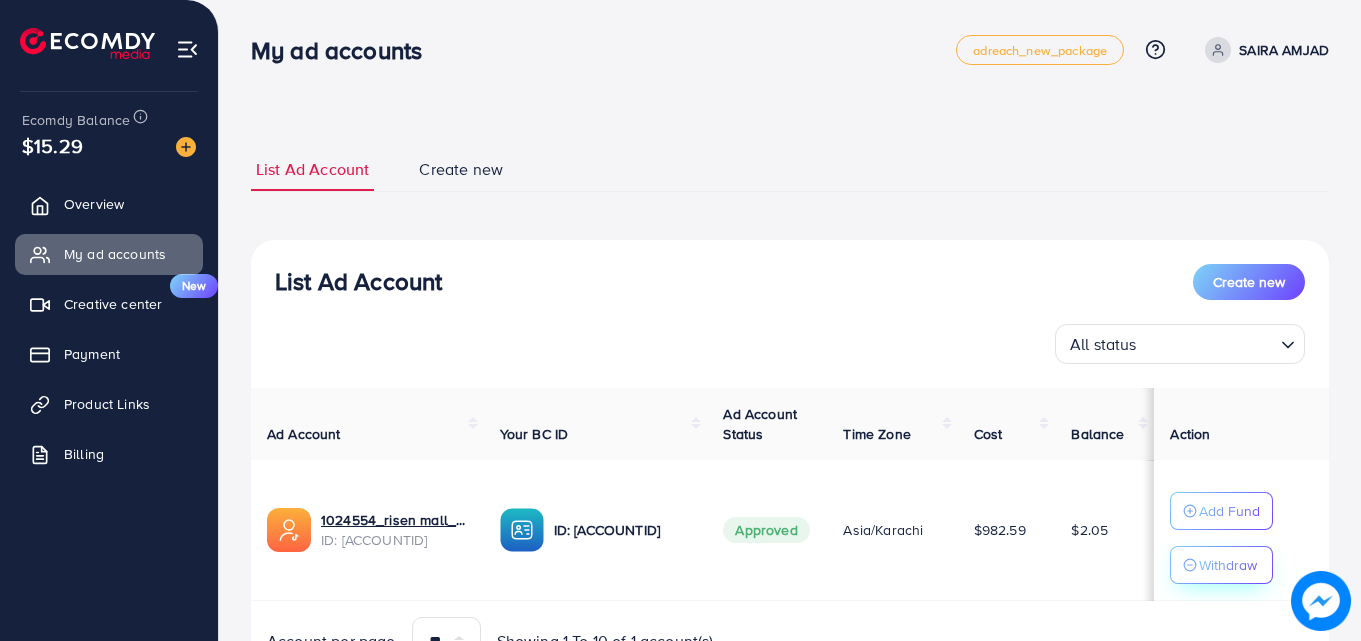 click on "Withdraw" at bounding box center [1228, 565] 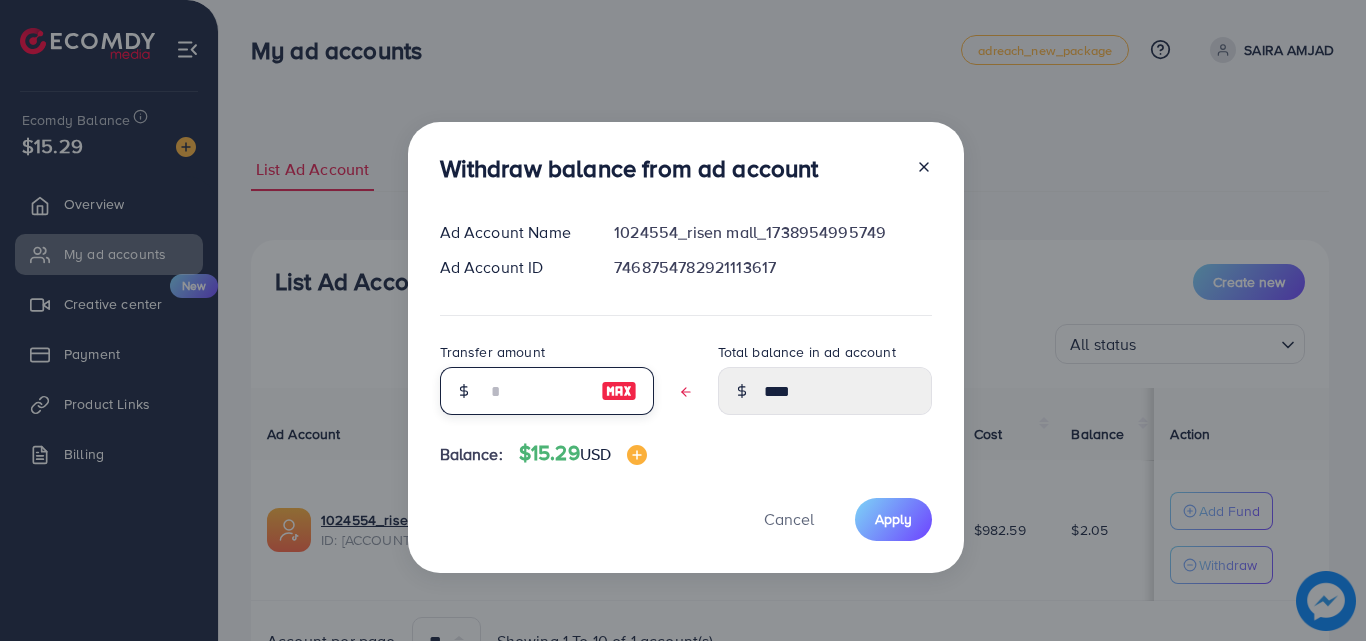click at bounding box center [536, 391] 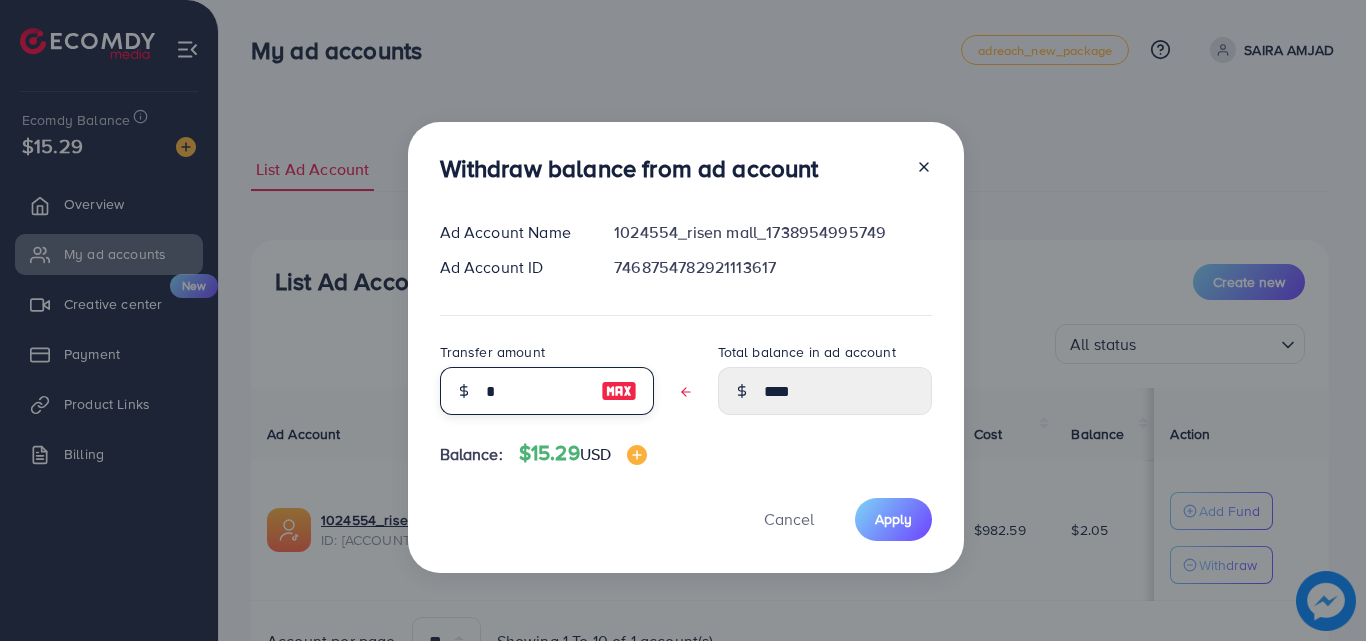 type on "****" 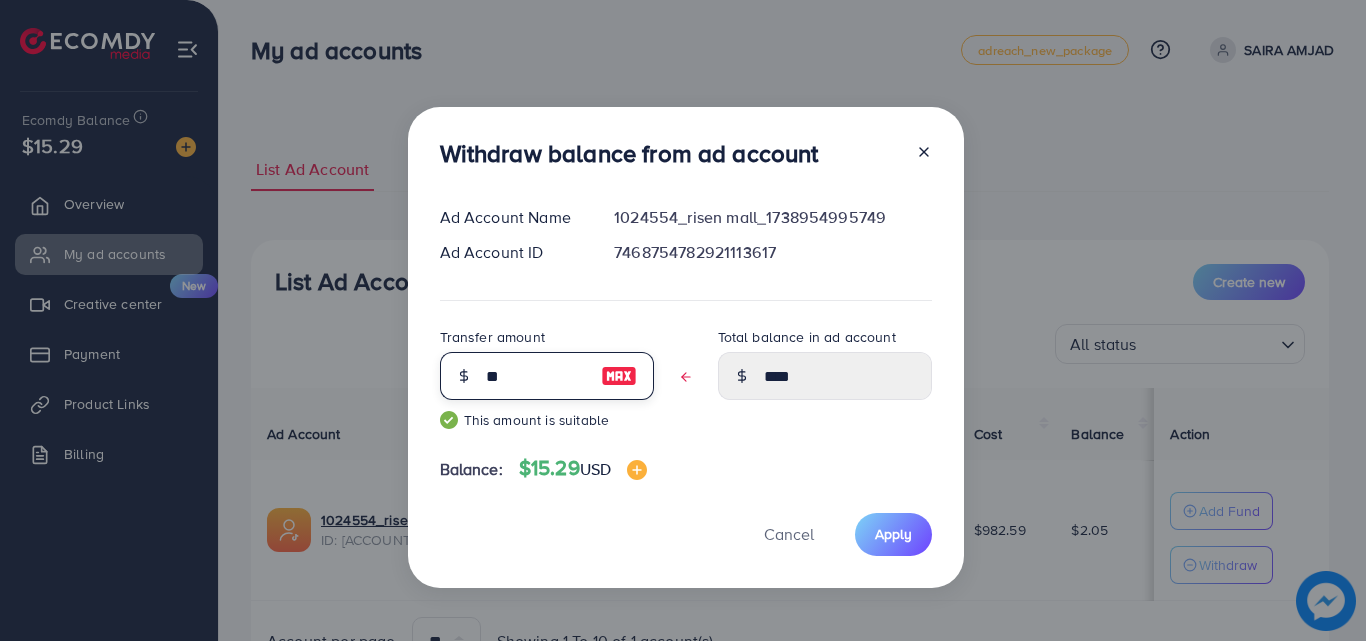 type on "*" 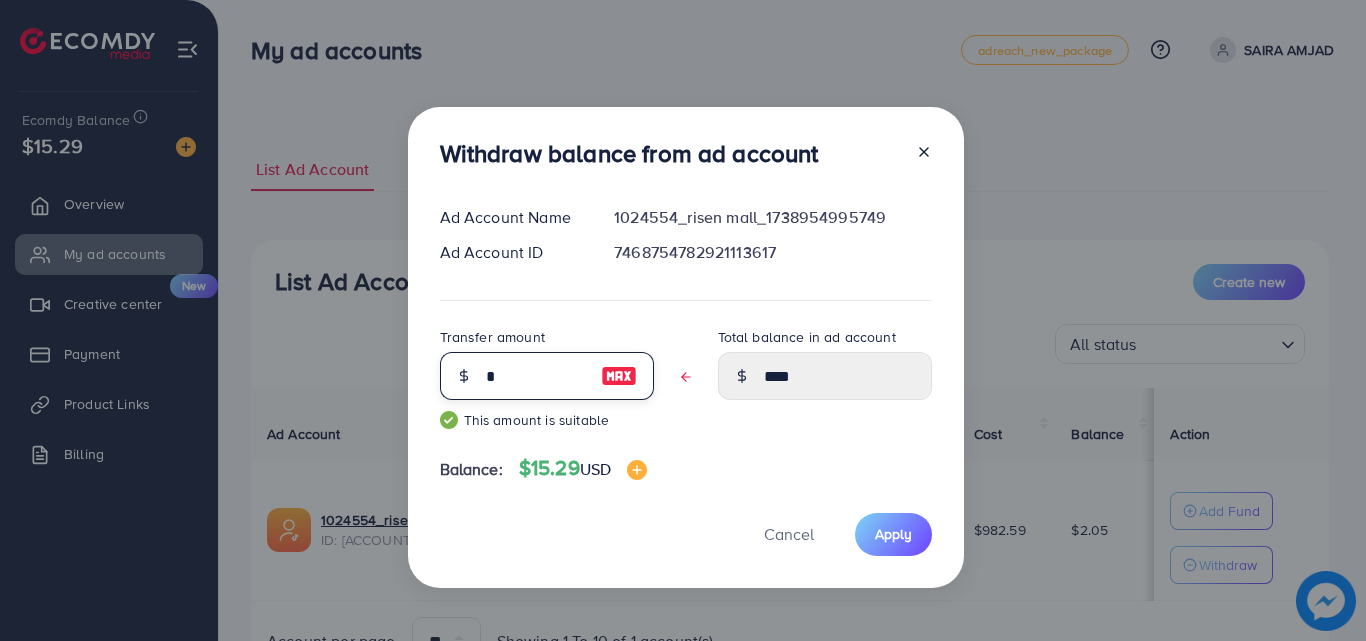 type 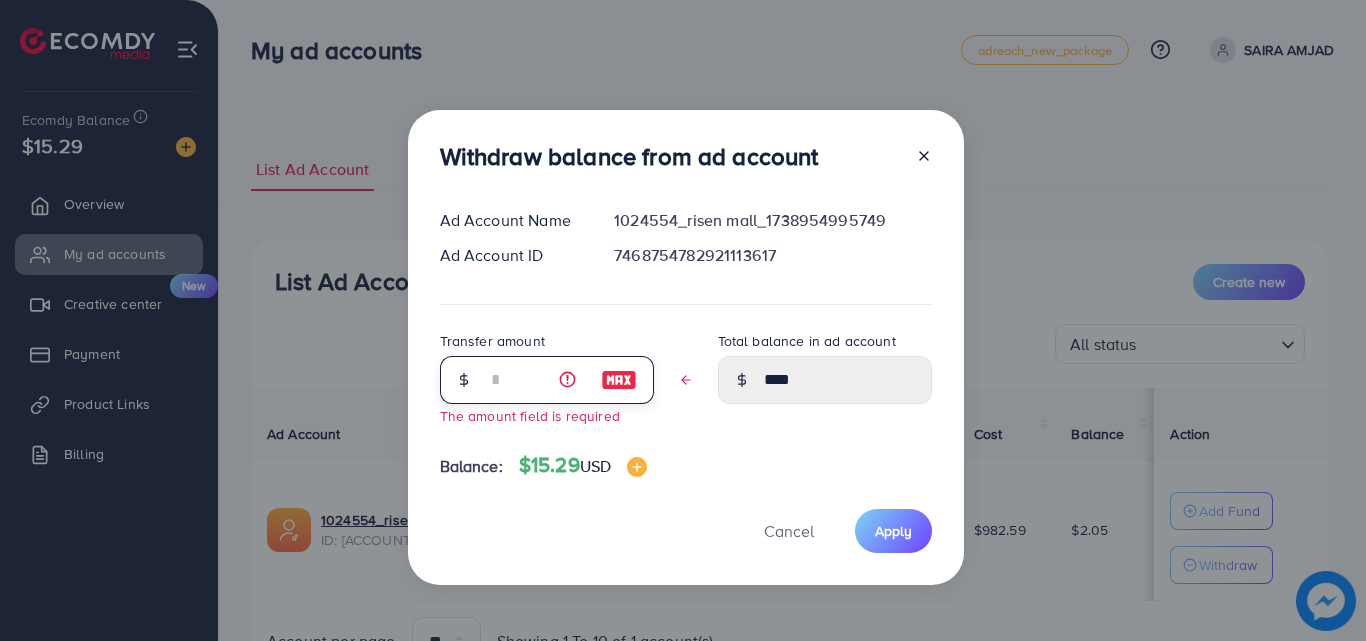 type on "****" 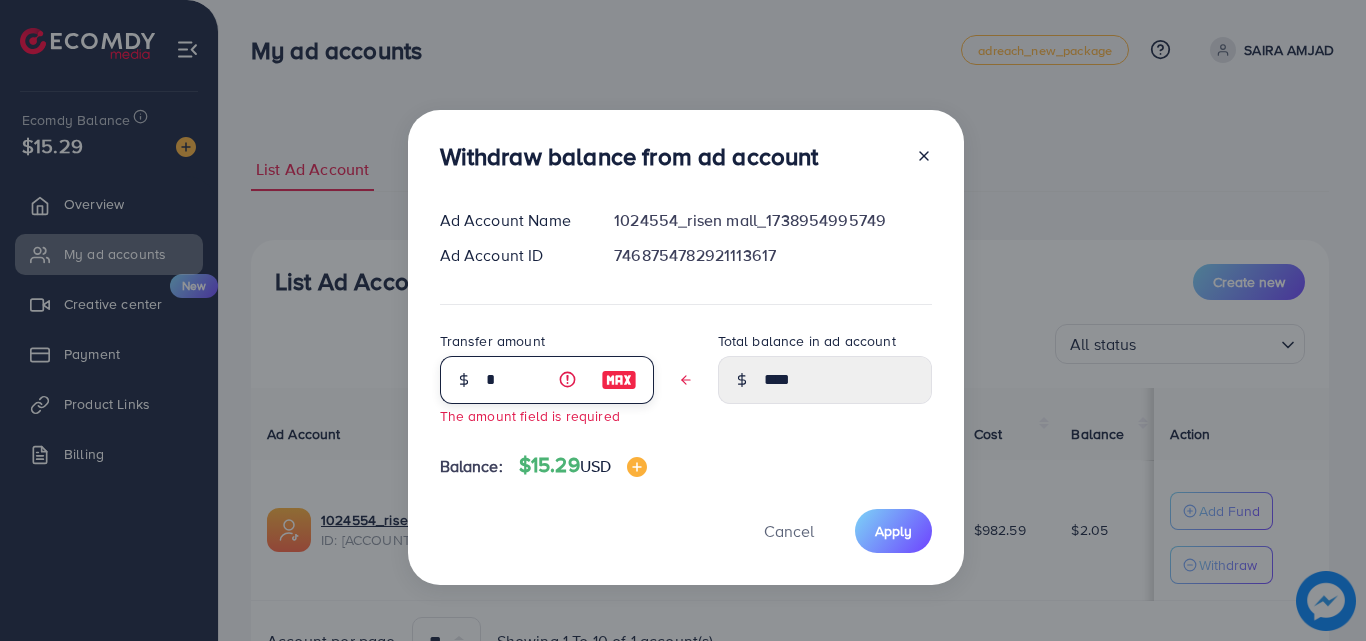 type on "****" 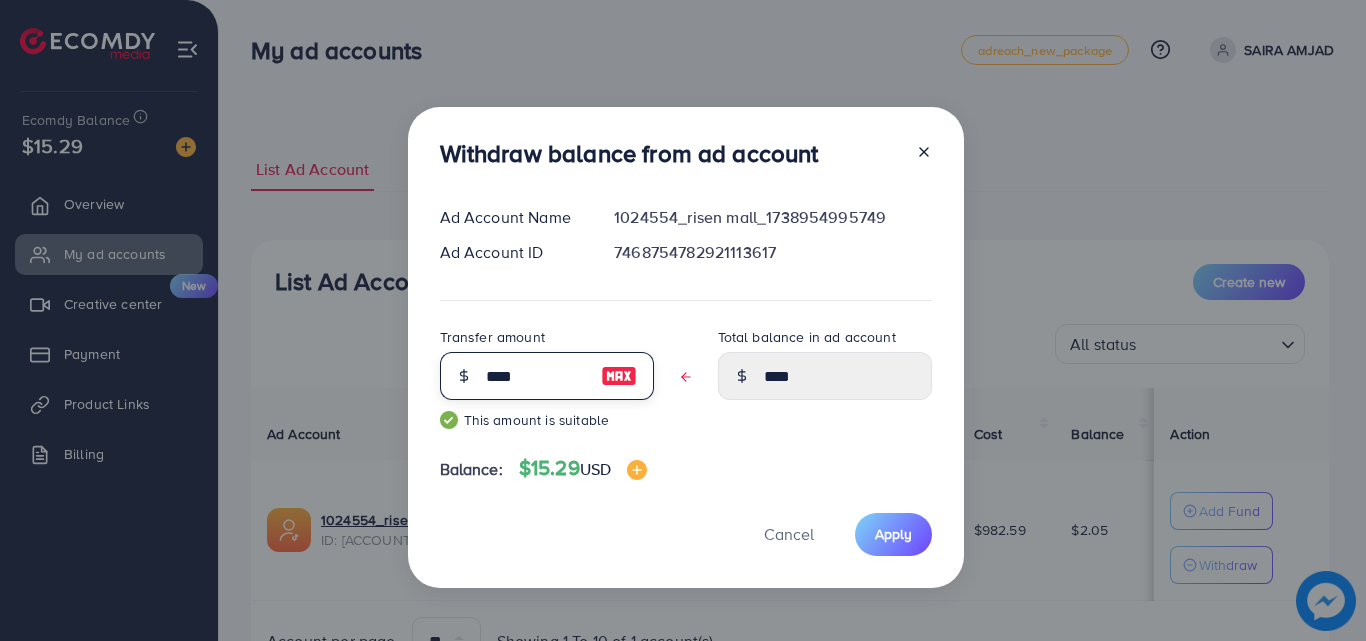 type on "***" 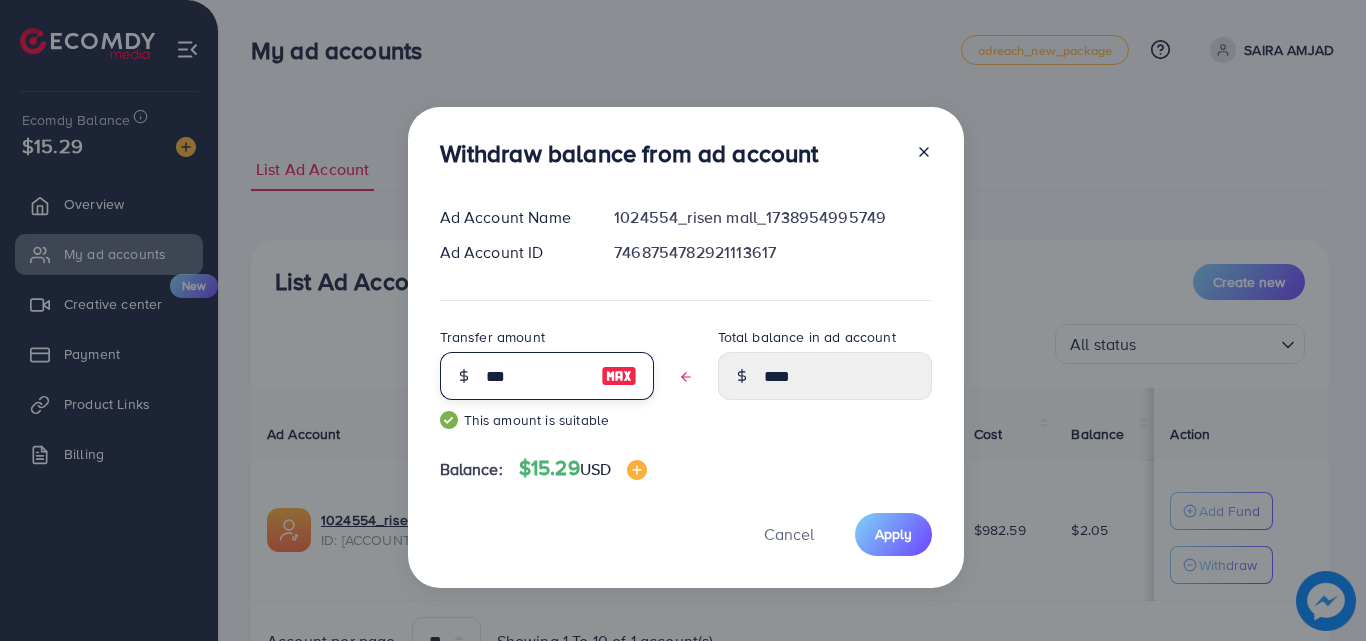 type on "****" 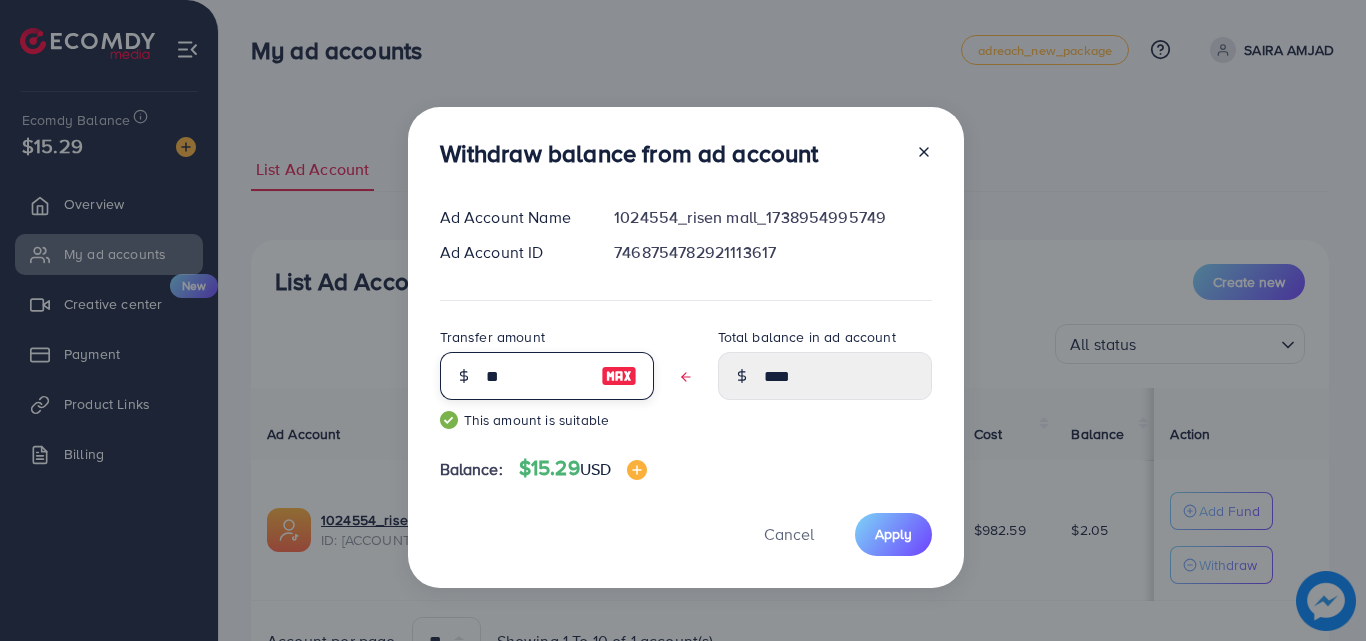 type on "*" 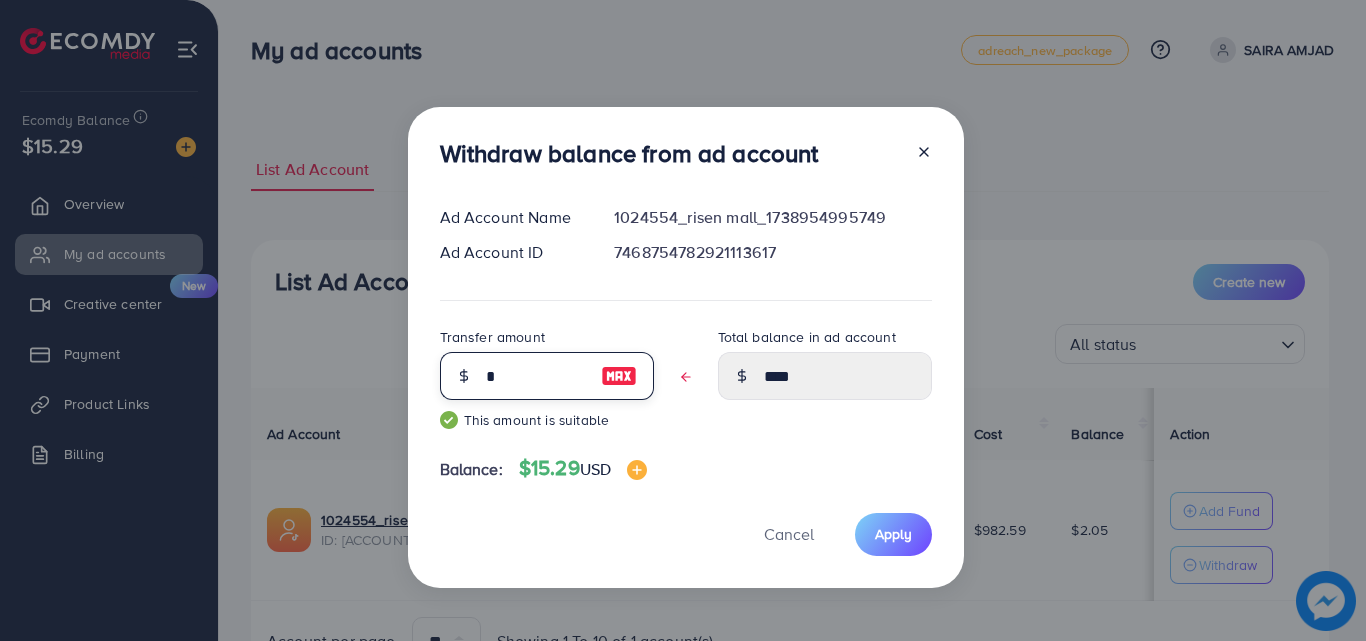 type 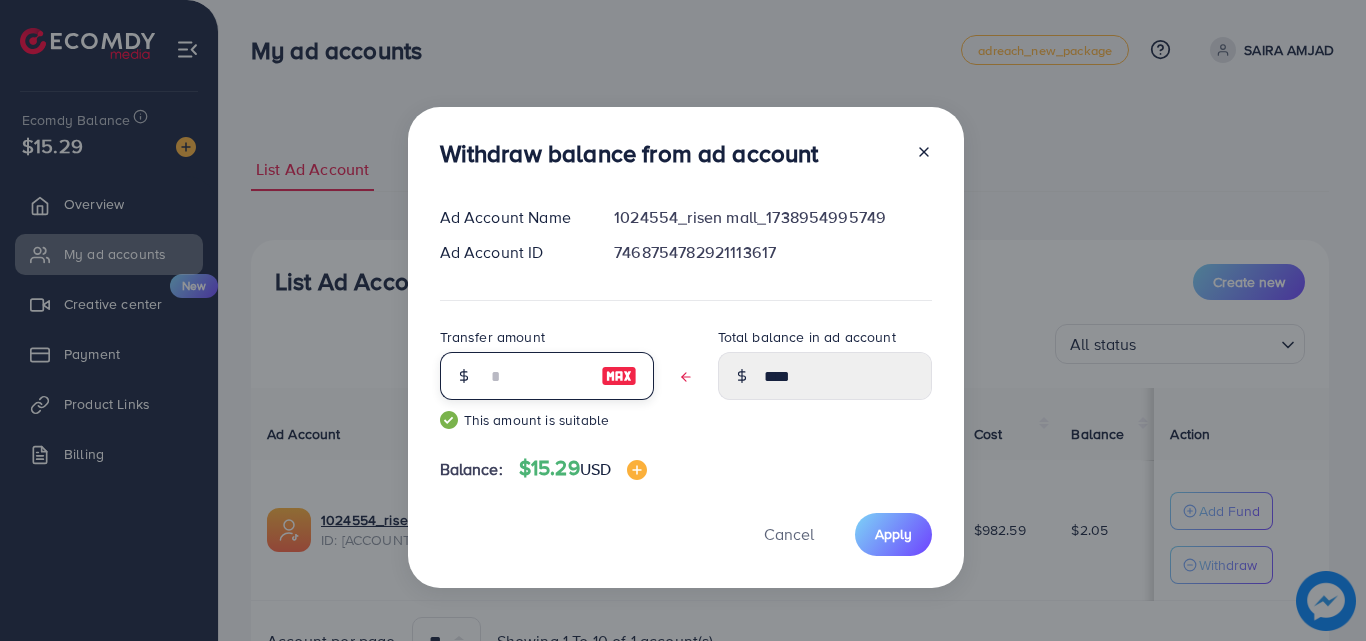 type on "****" 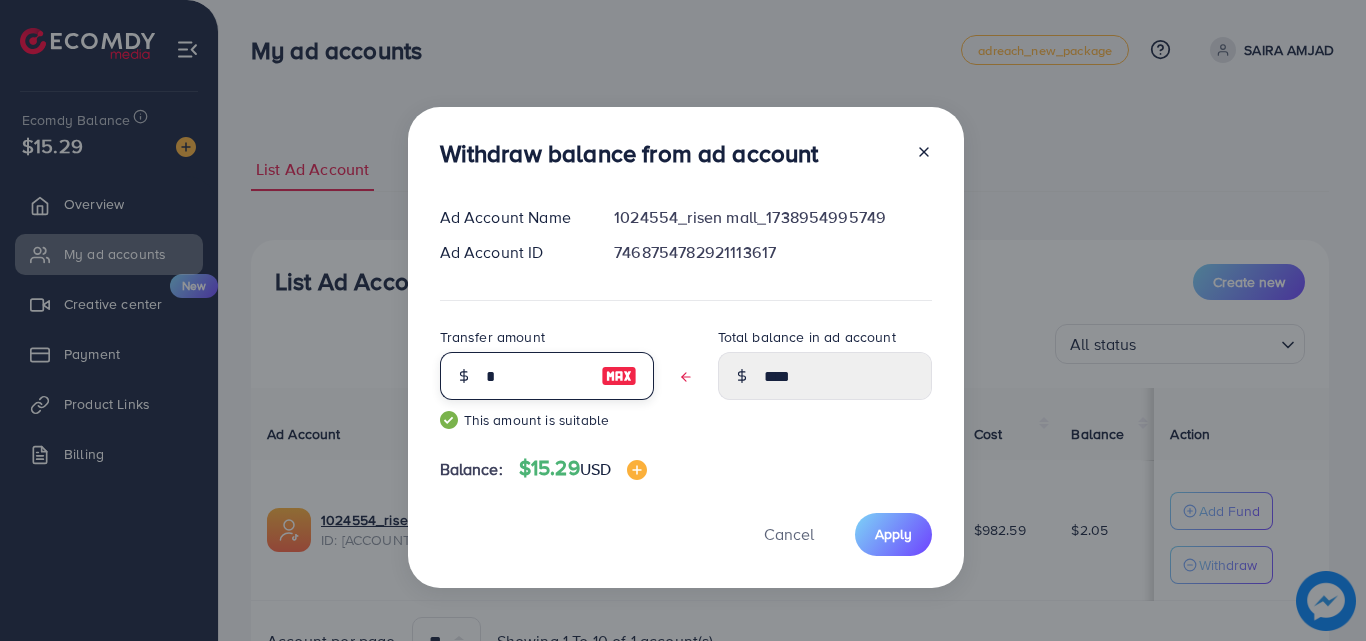 type on "****" 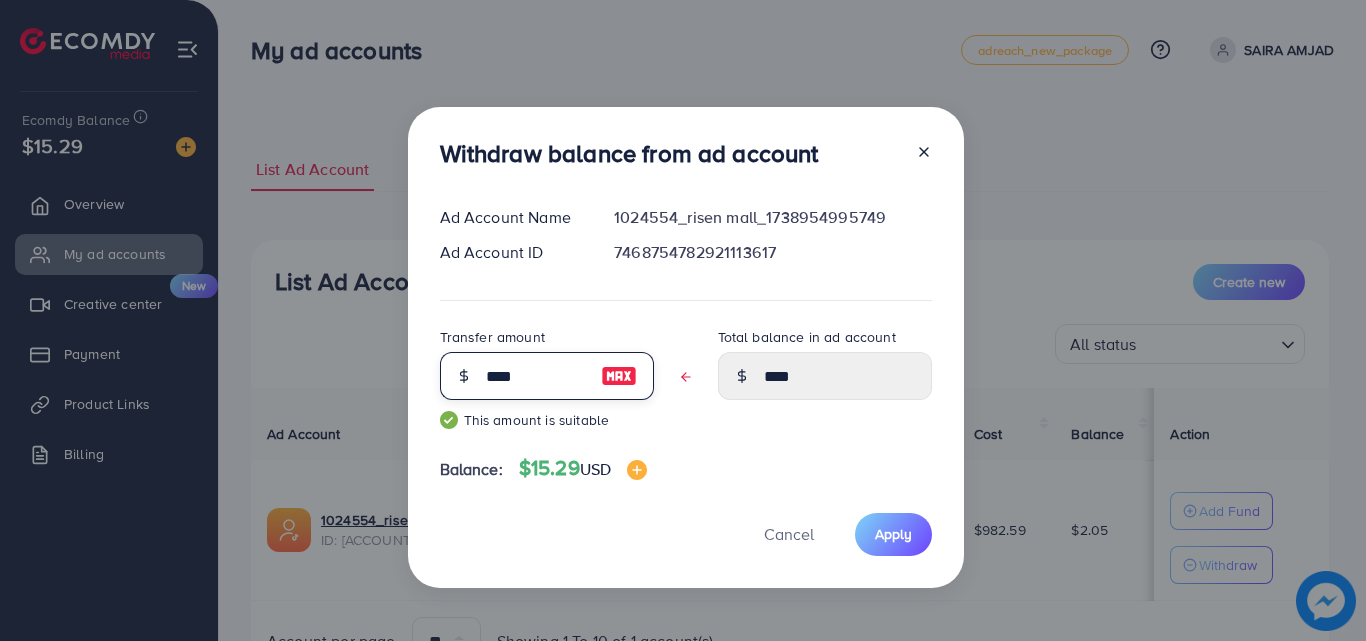 type on "****" 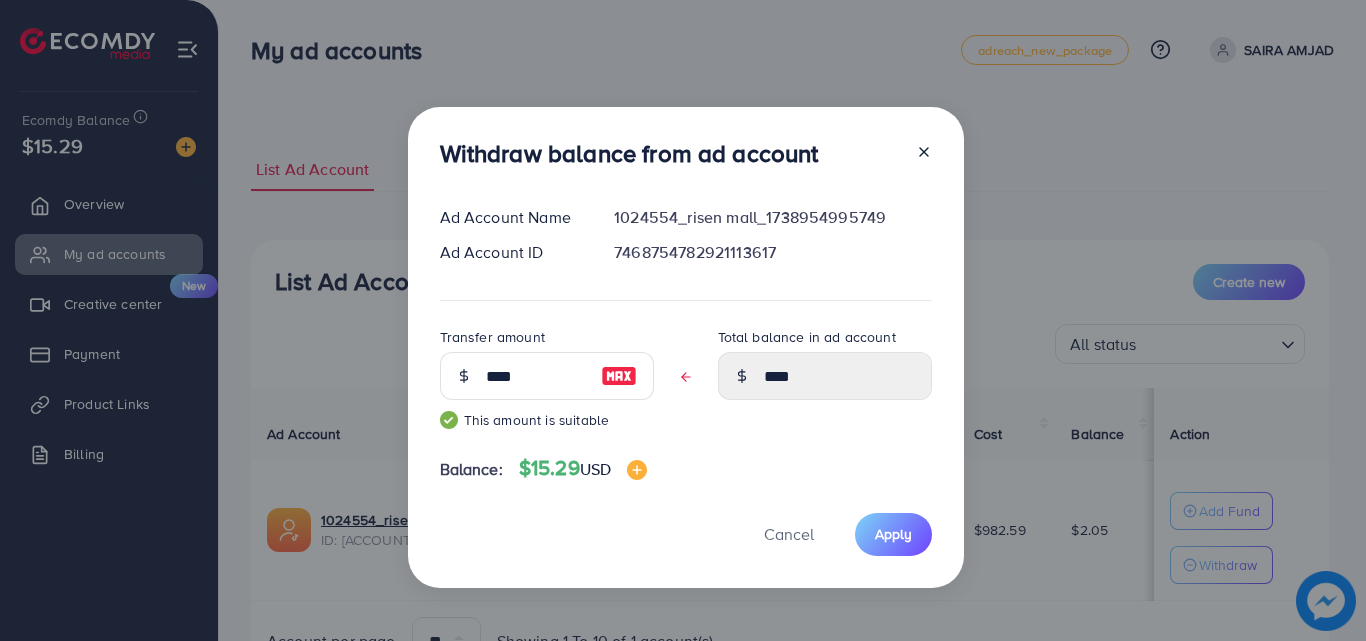 click 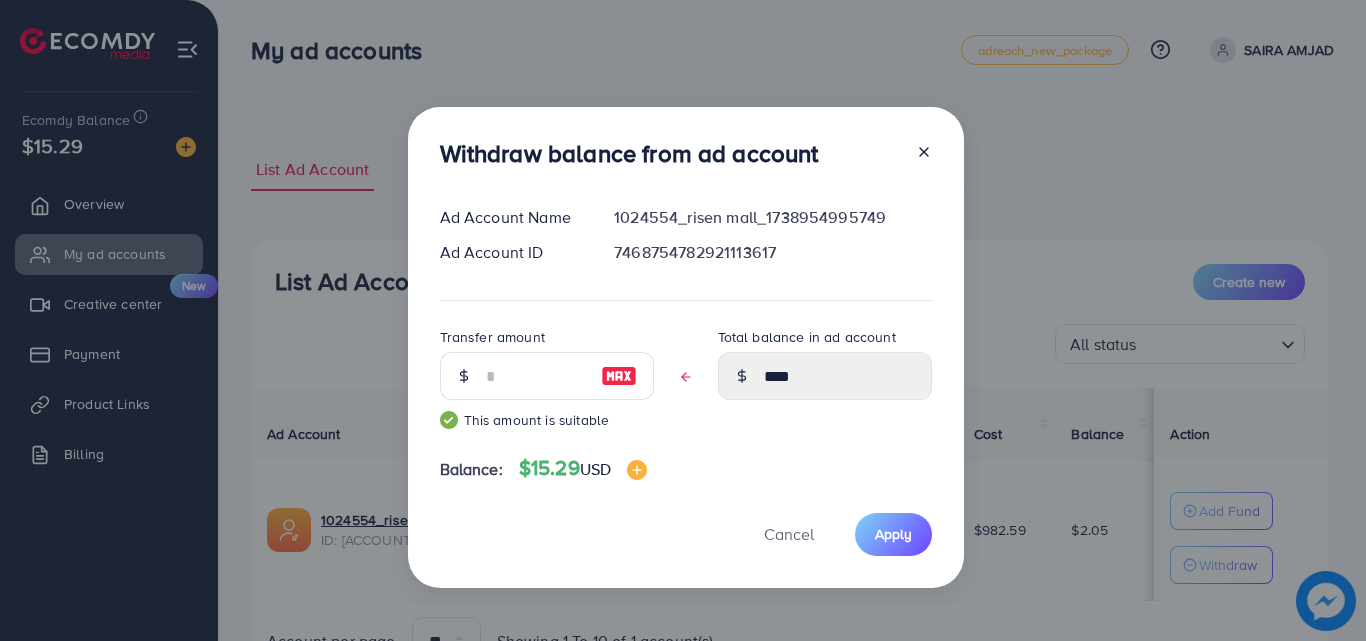 type on "****" 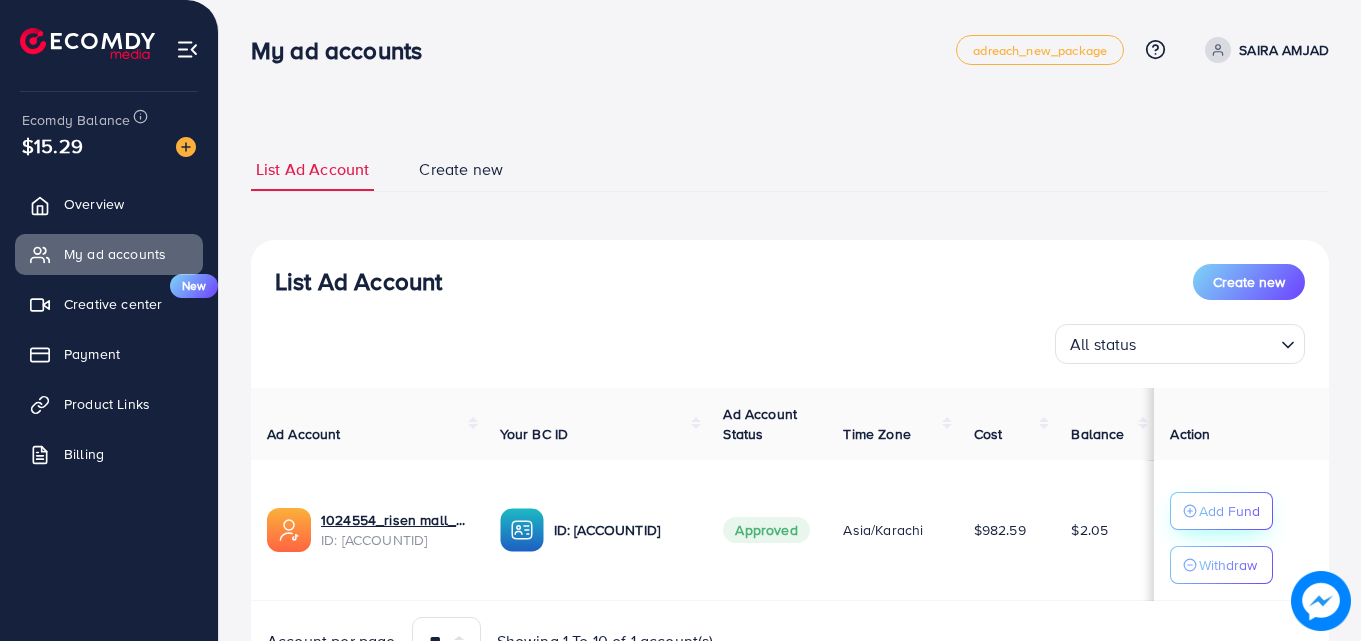 click on "Add Fund" at bounding box center [1221, 511] 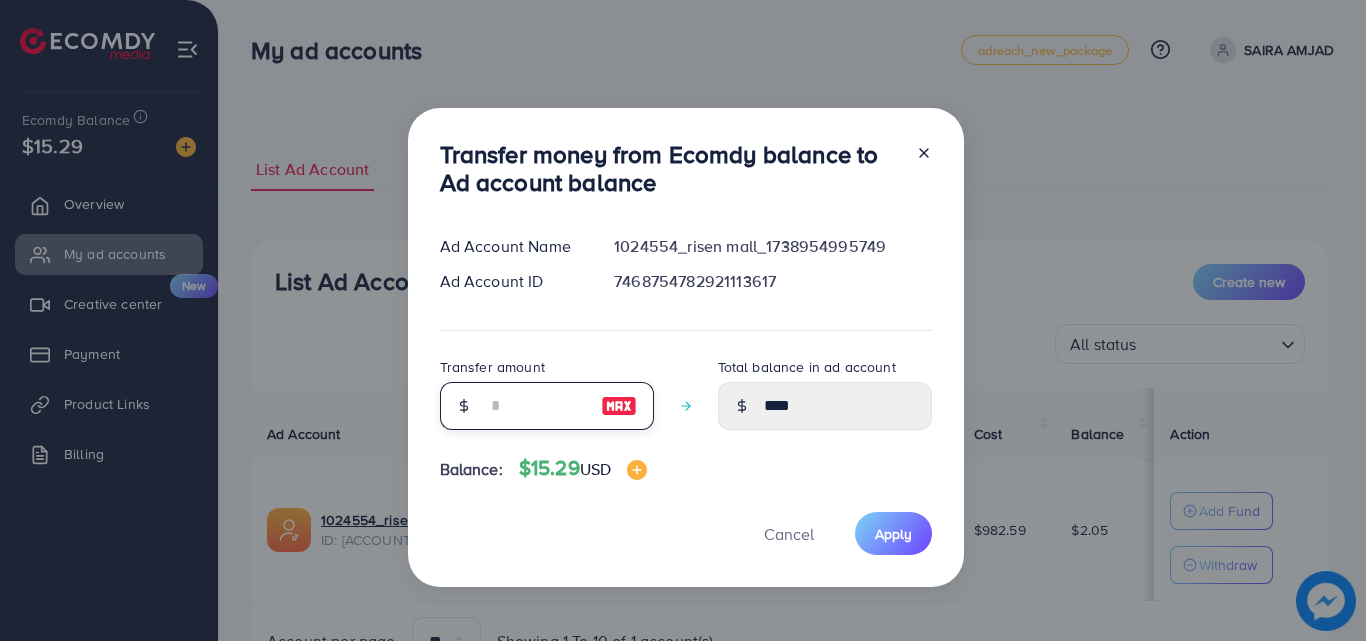 click at bounding box center (536, 406) 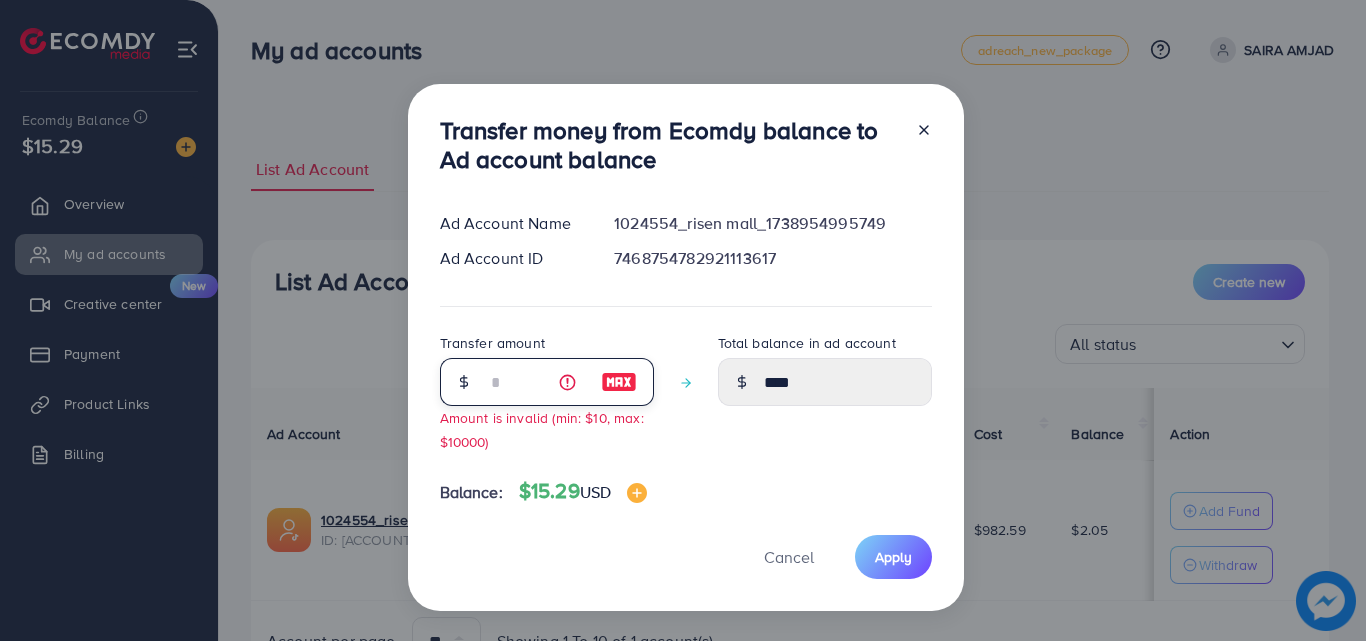type on "****" 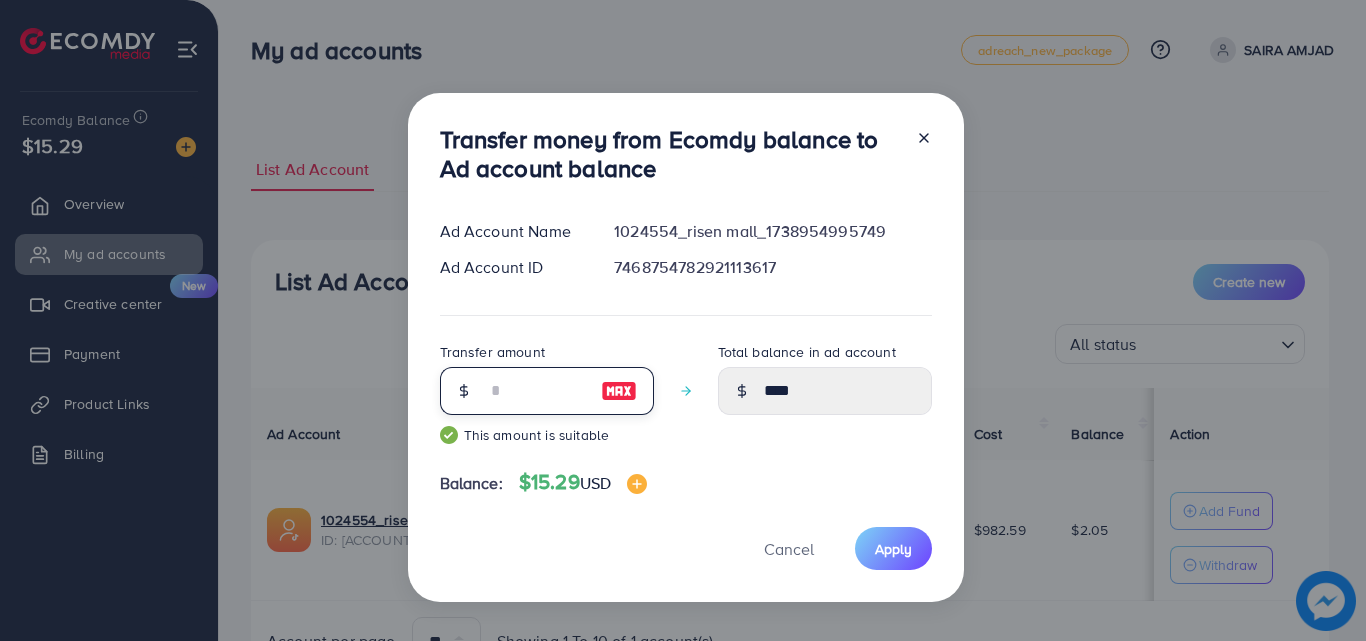 type on "*****" 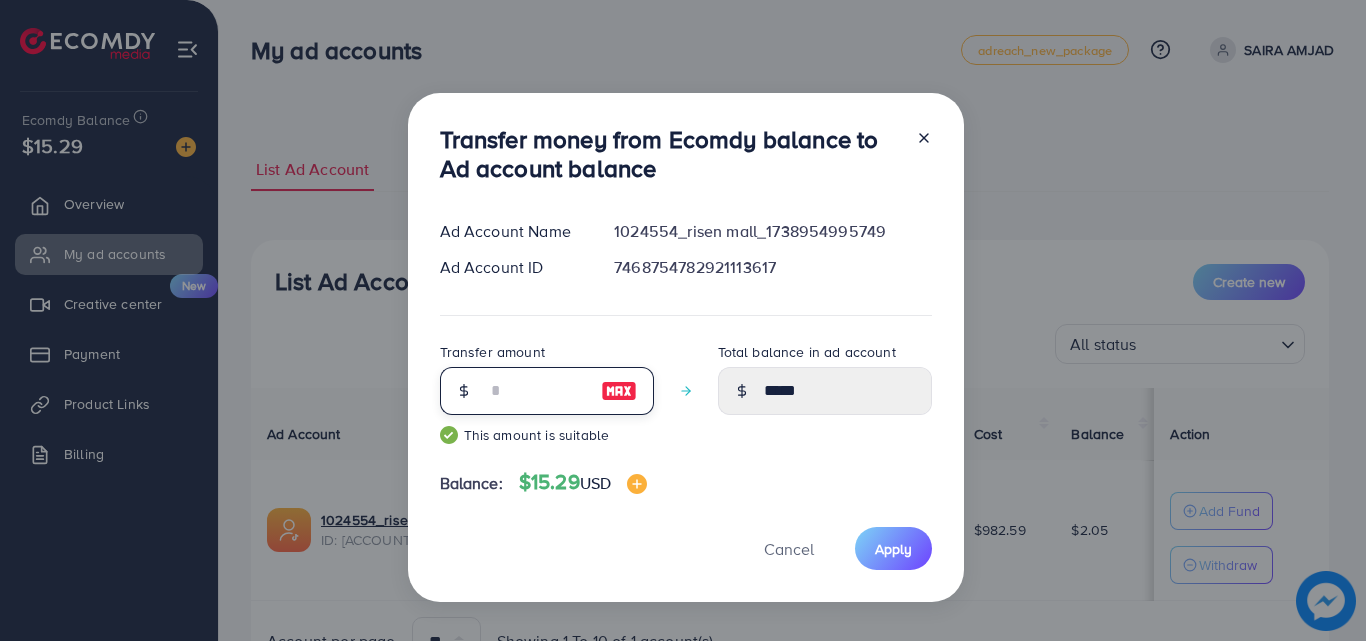 type on "*" 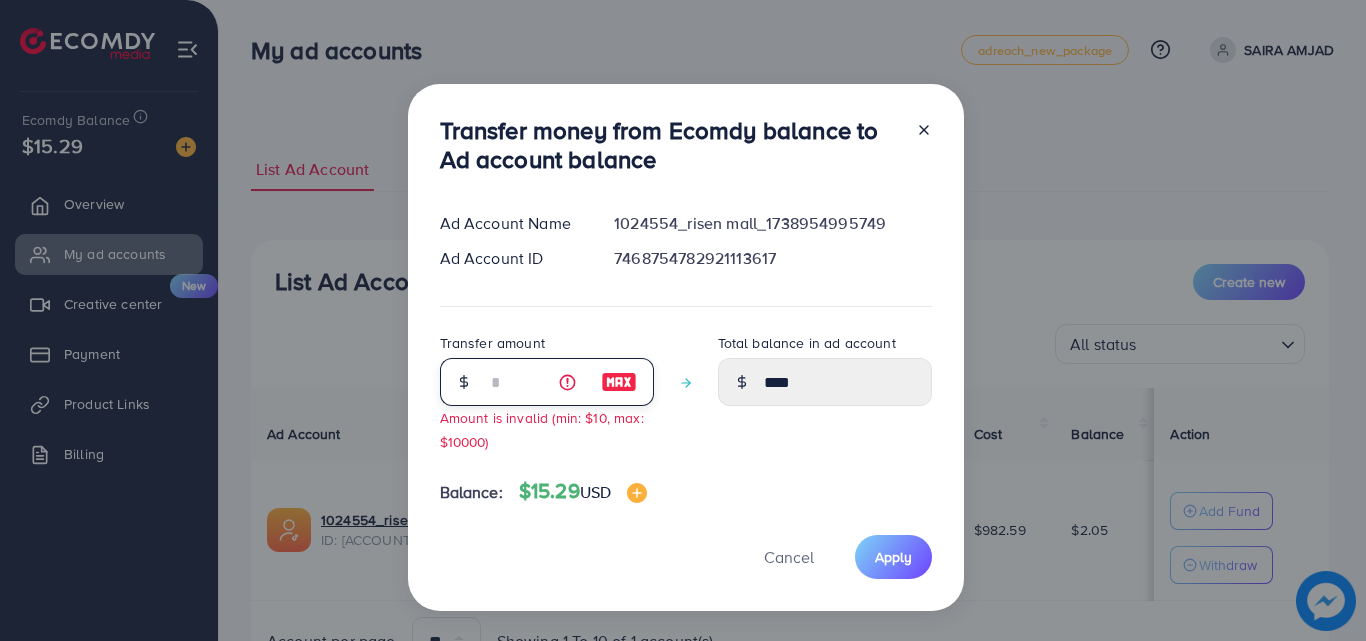 type on "**" 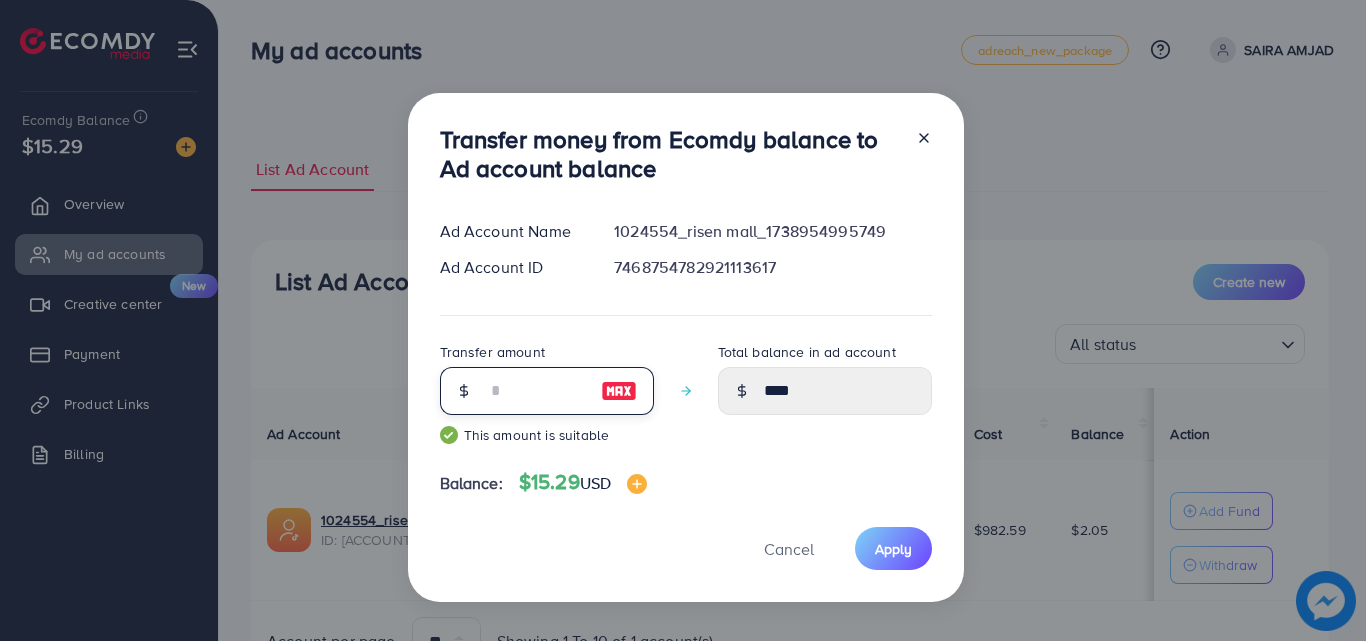 type on "*****" 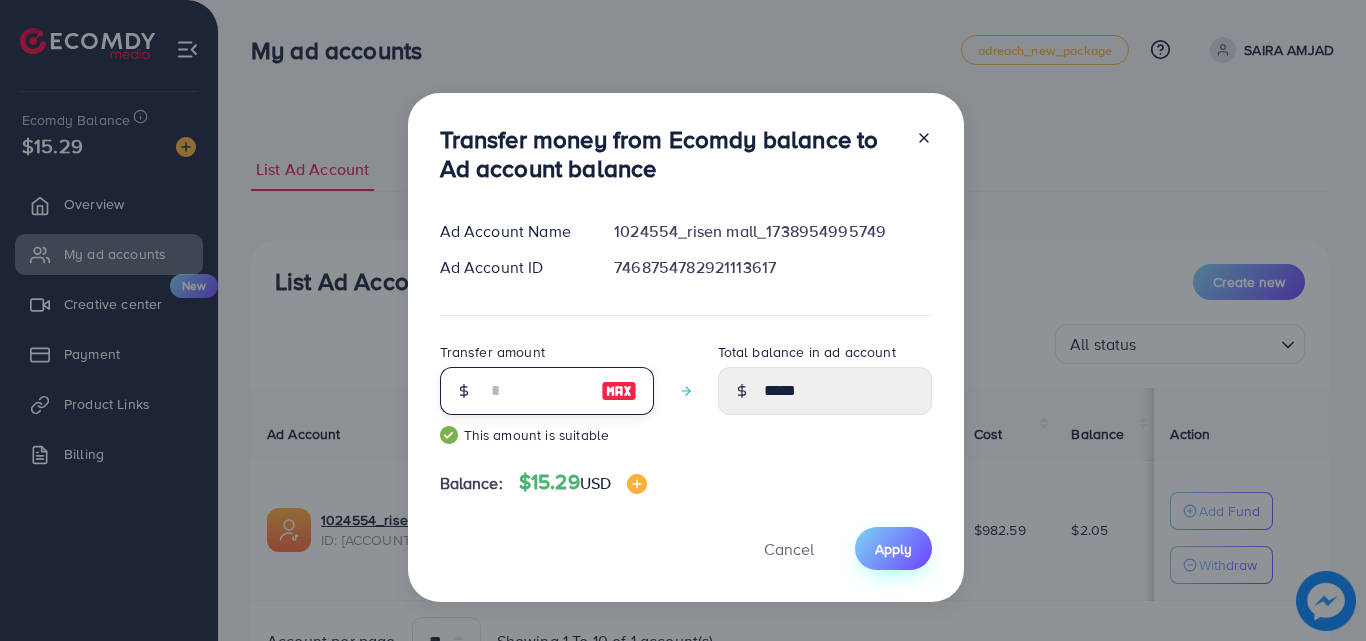 type on "**" 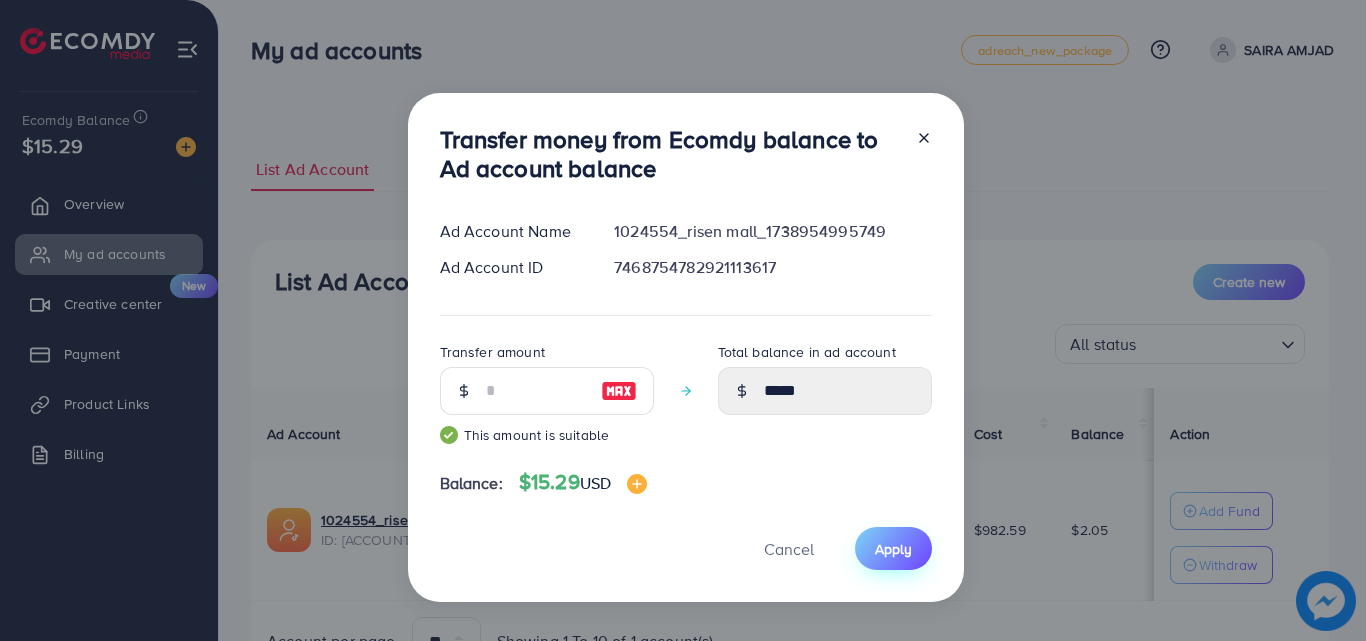 click on "Apply" at bounding box center [893, 549] 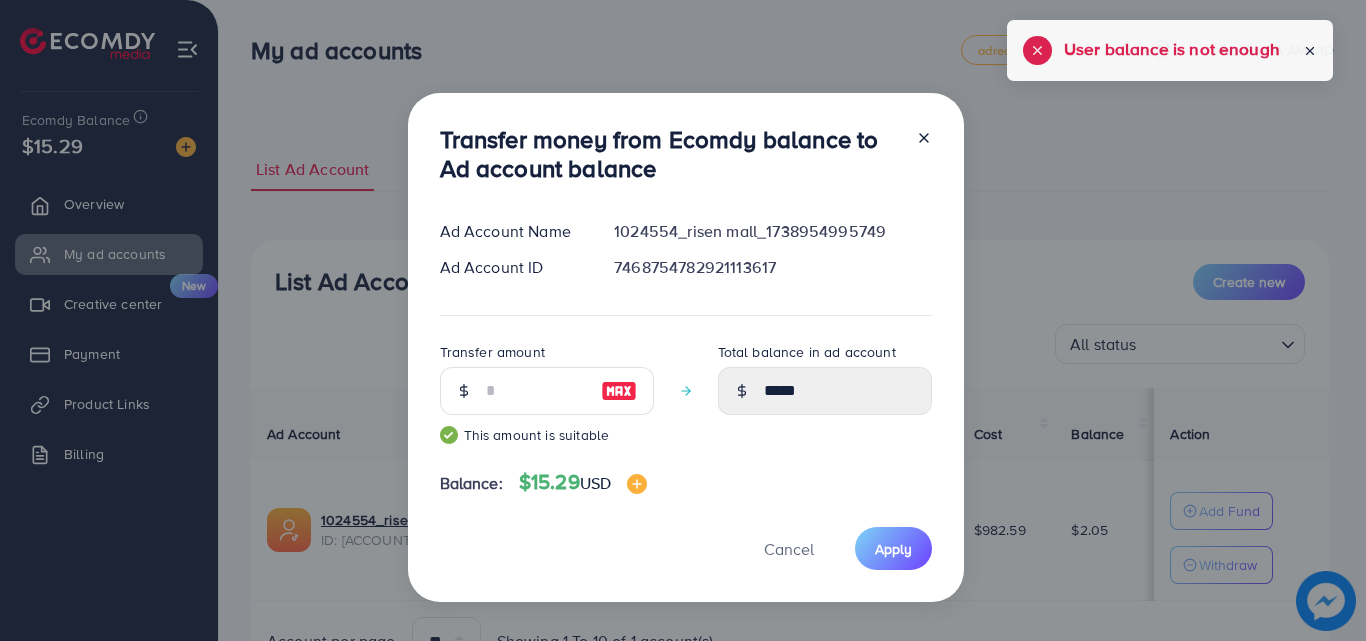 drag, startPoint x: 1330, startPoint y: 49, endPoint x: 1316, endPoint y: 51, distance: 14.142136 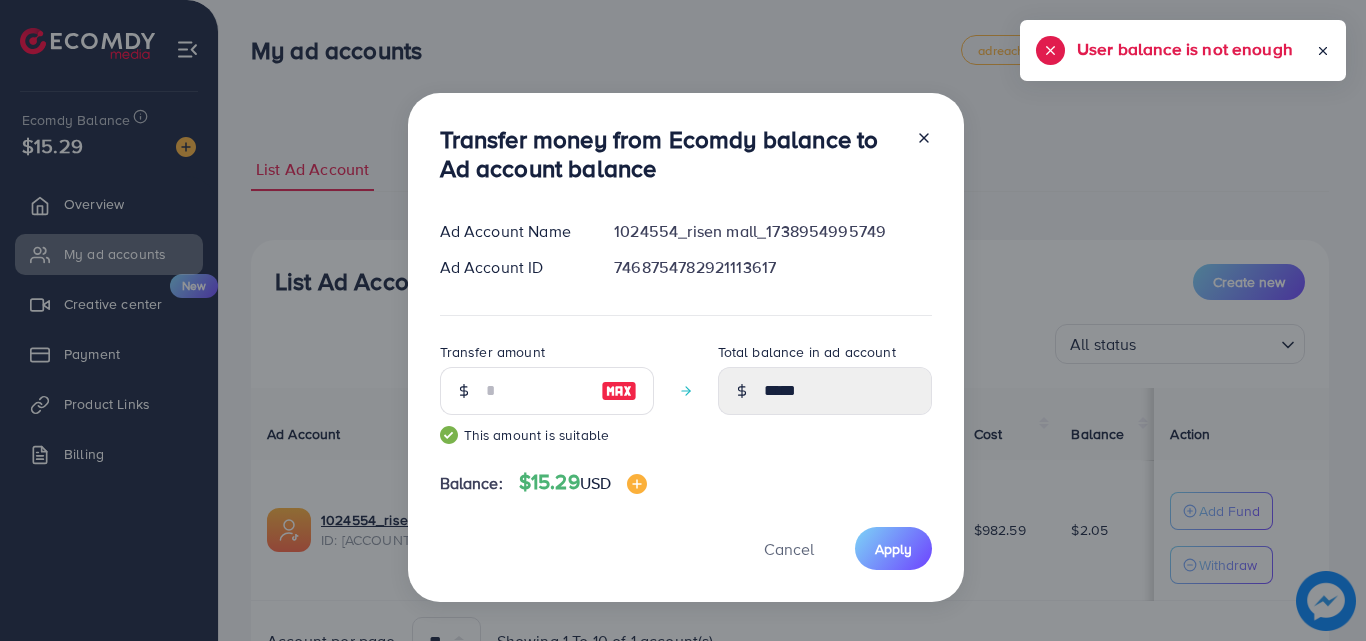 click 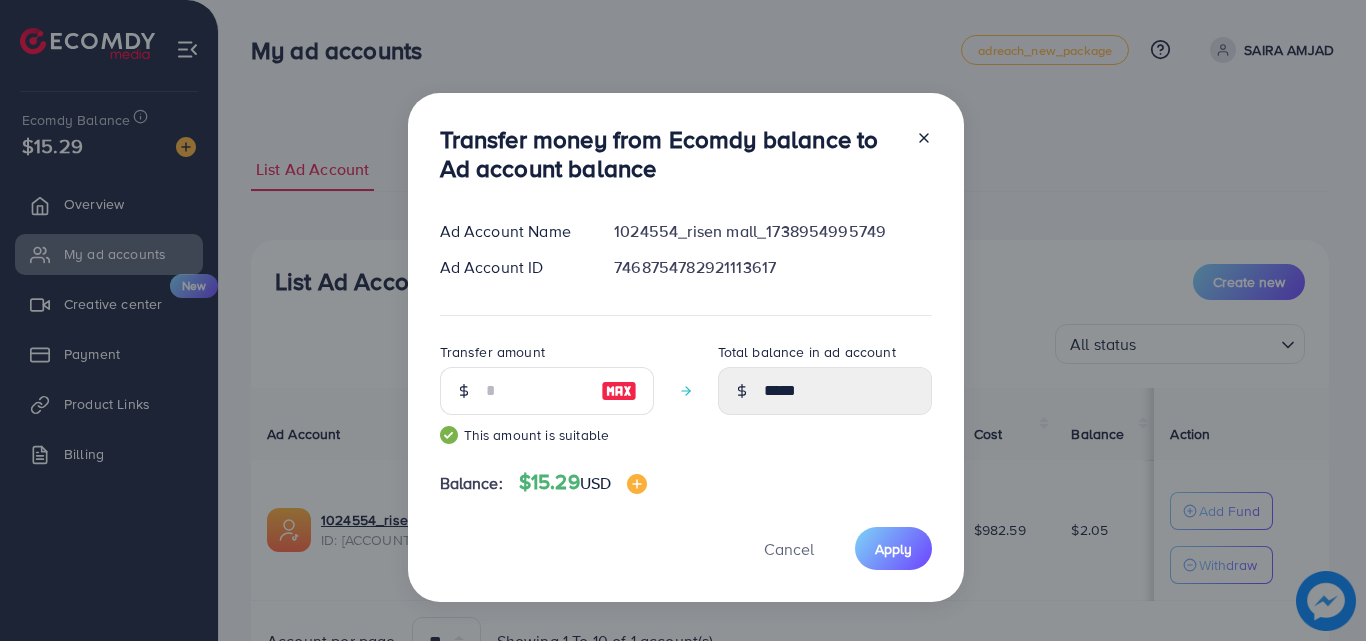 click on "User balance is not enough" at bounding box center [1235, 49] 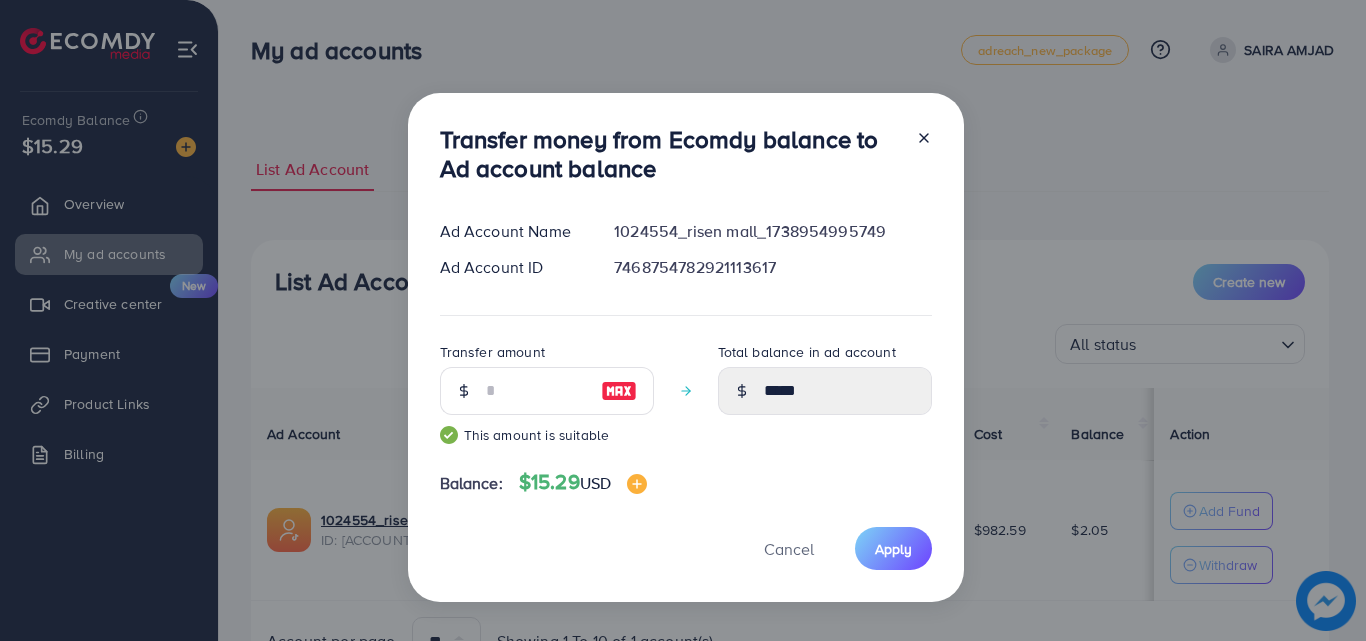 click 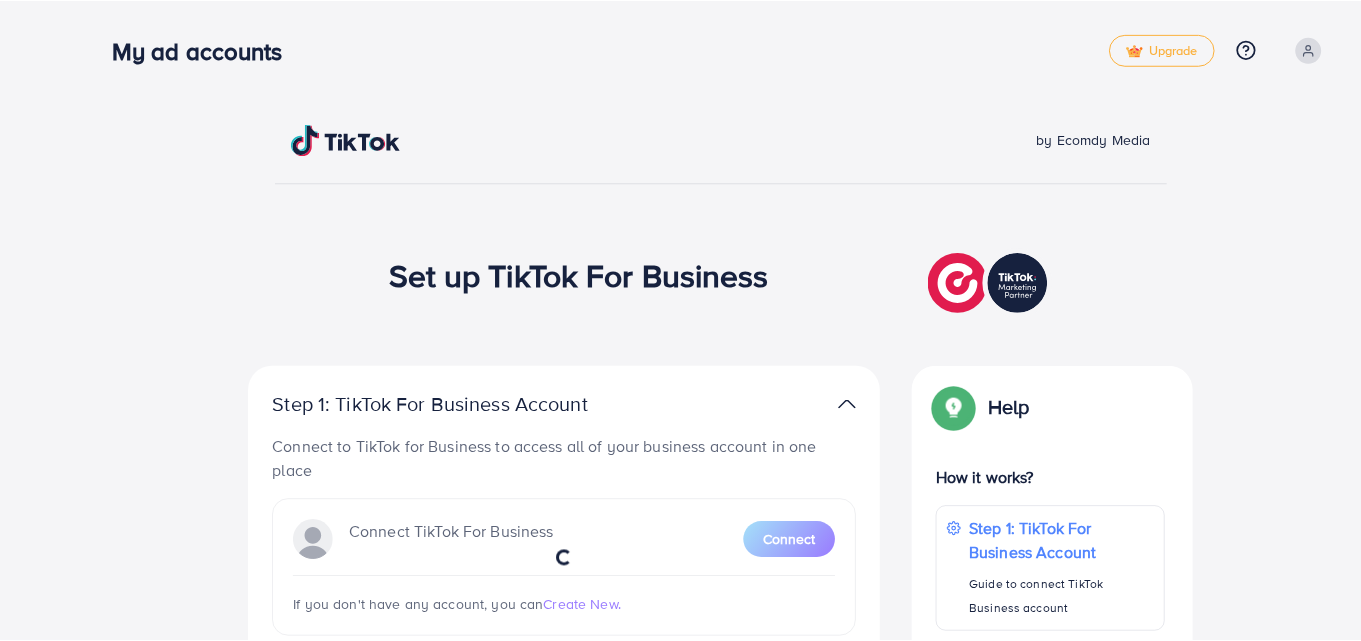 scroll, scrollTop: 0, scrollLeft: 0, axis: both 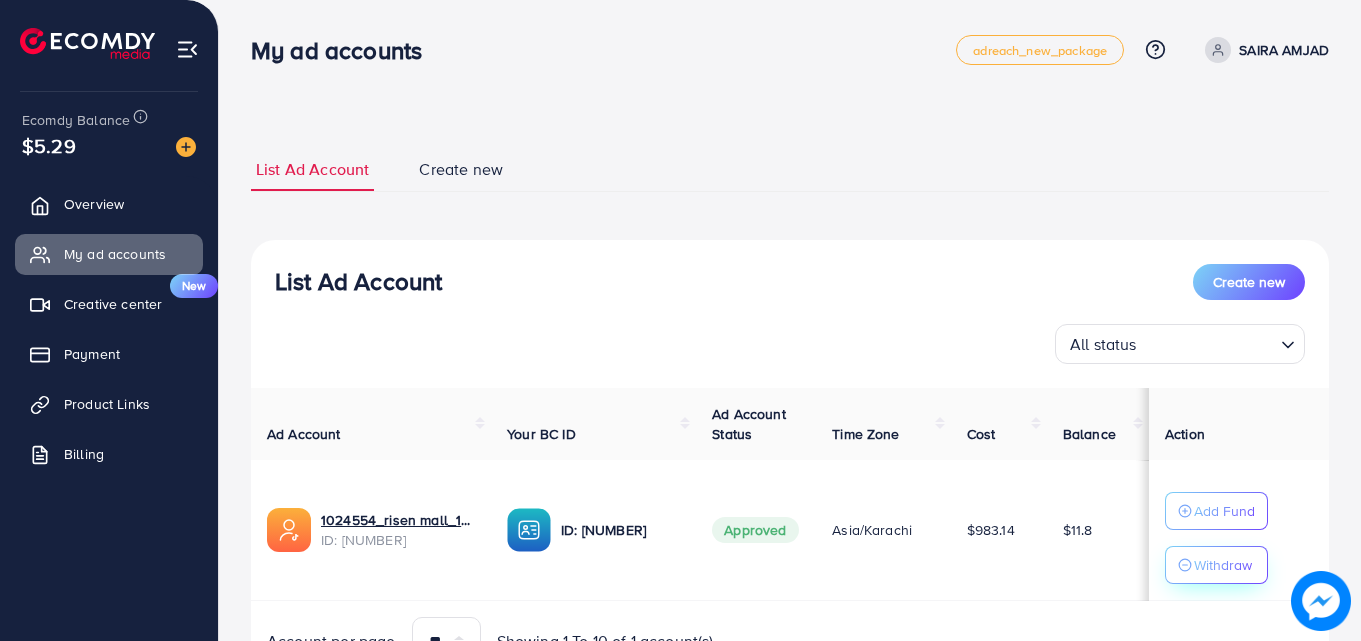 click on "Withdraw" at bounding box center [1216, 565] 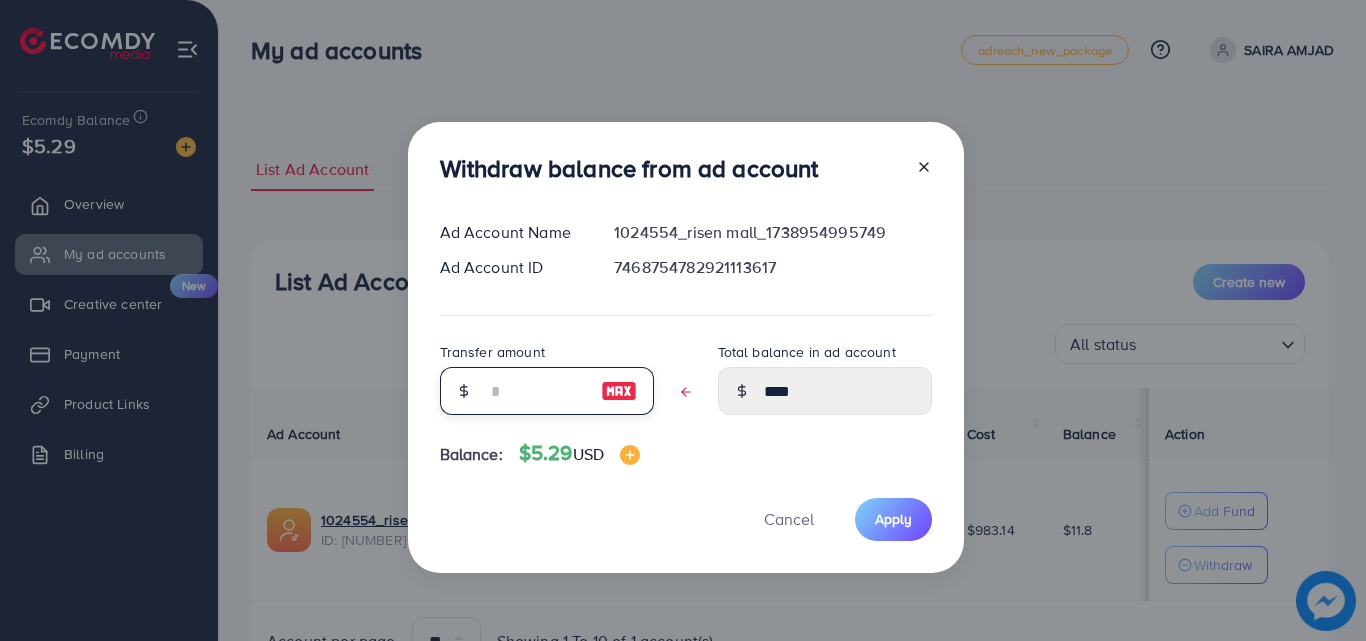 click at bounding box center [536, 391] 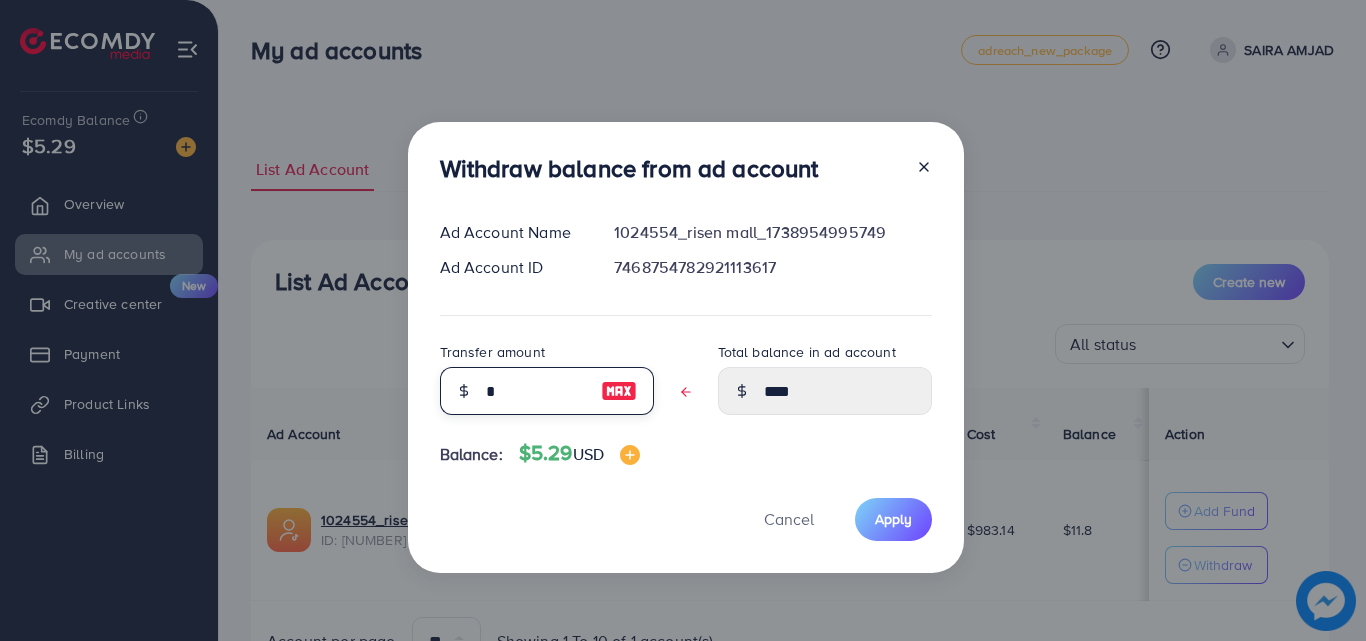 type on "****" 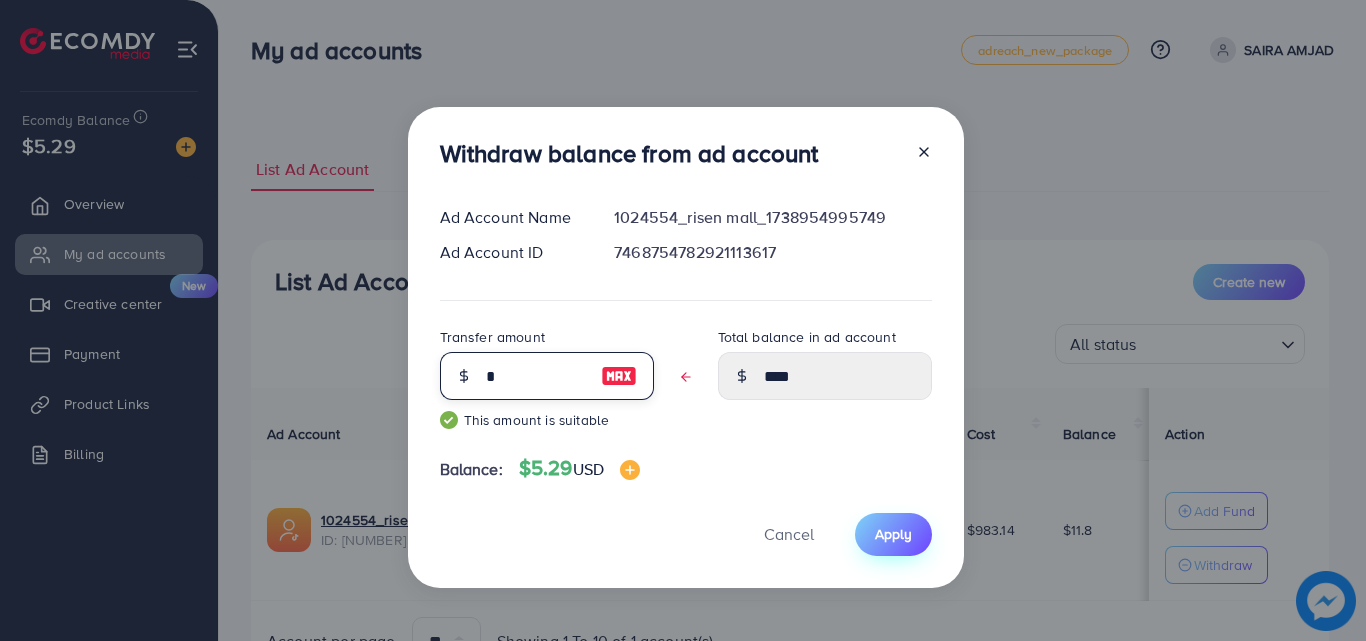 type on "*" 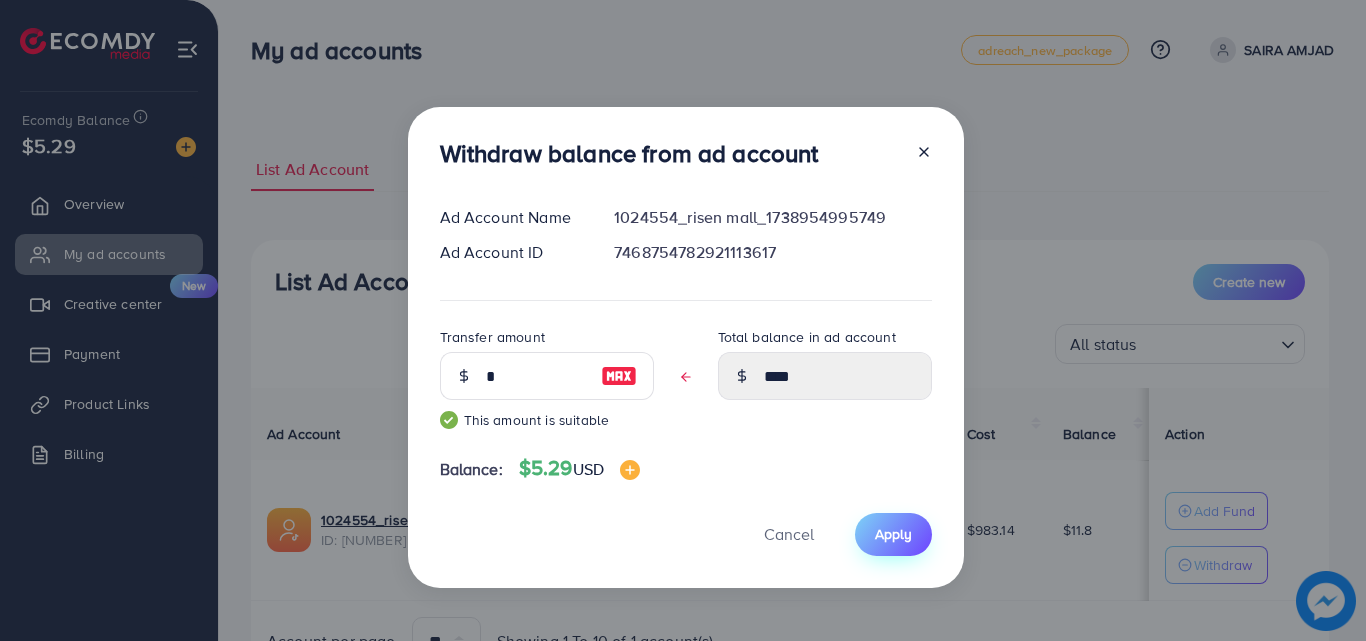 click on "Apply" at bounding box center [893, 534] 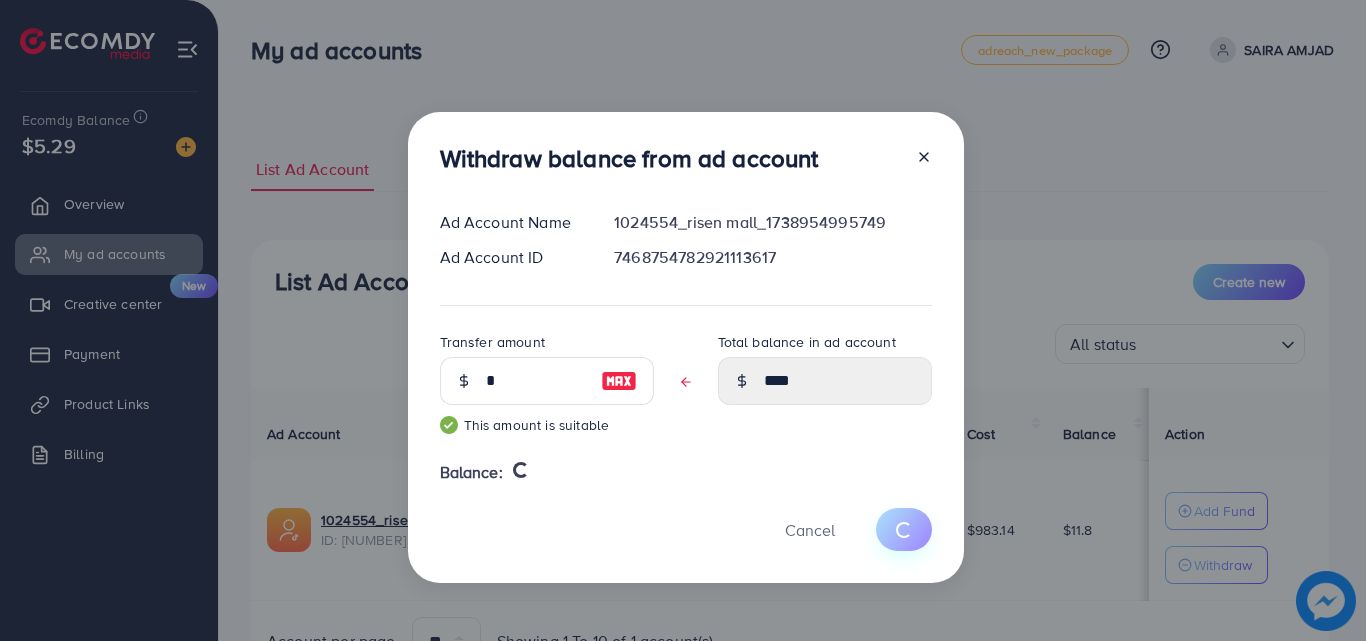 type 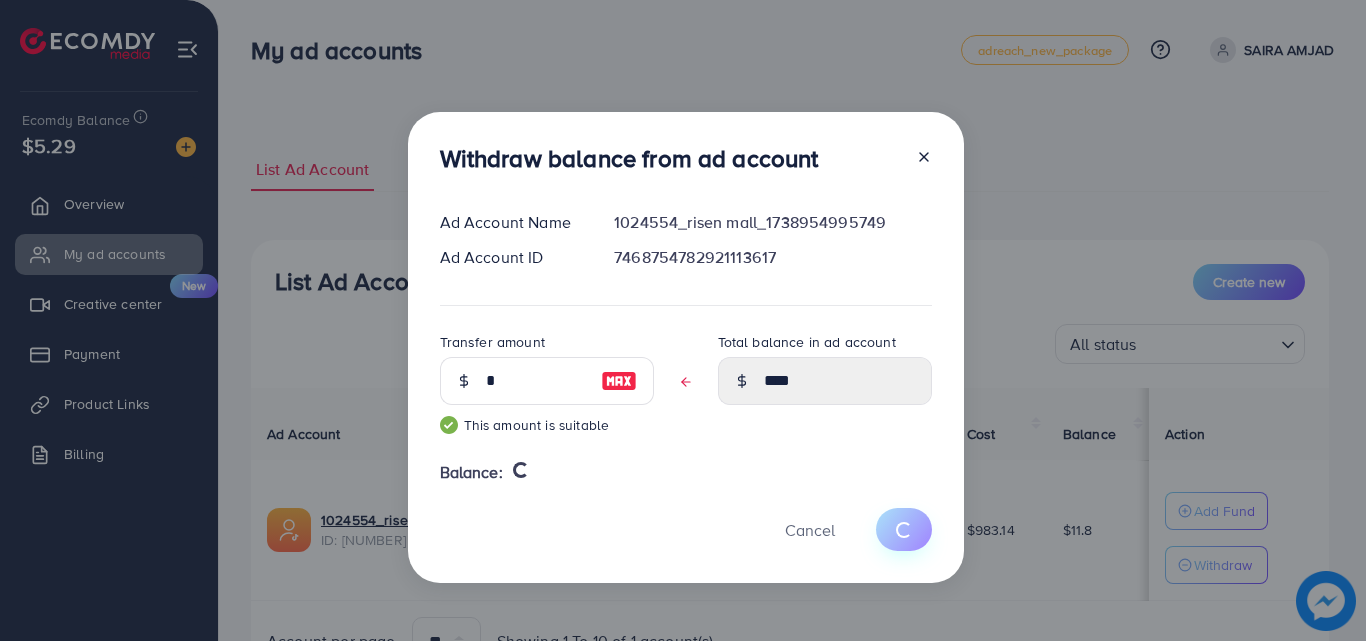 type on "****" 